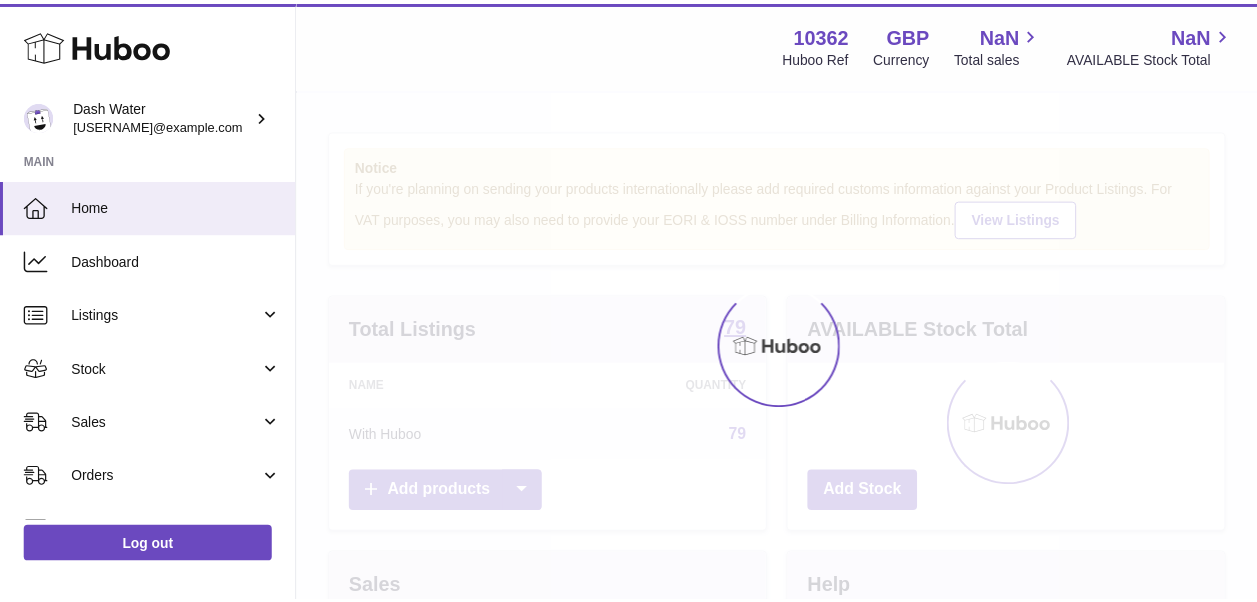 scroll, scrollTop: 0, scrollLeft: 0, axis: both 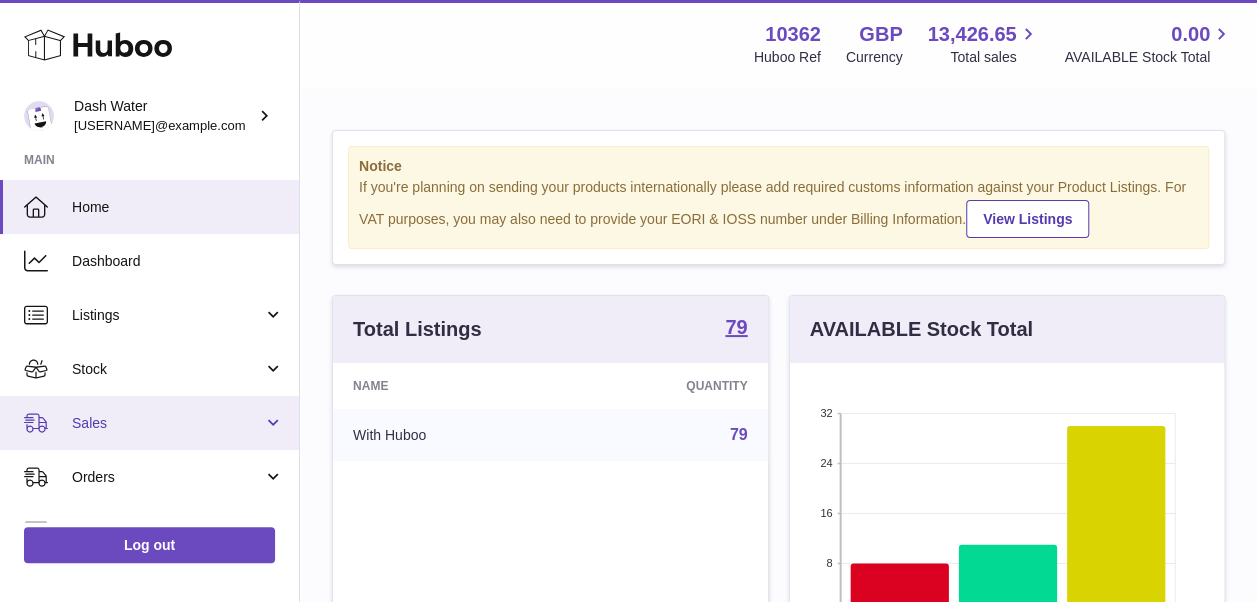 click on "Sales" at bounding box center [149, 423] 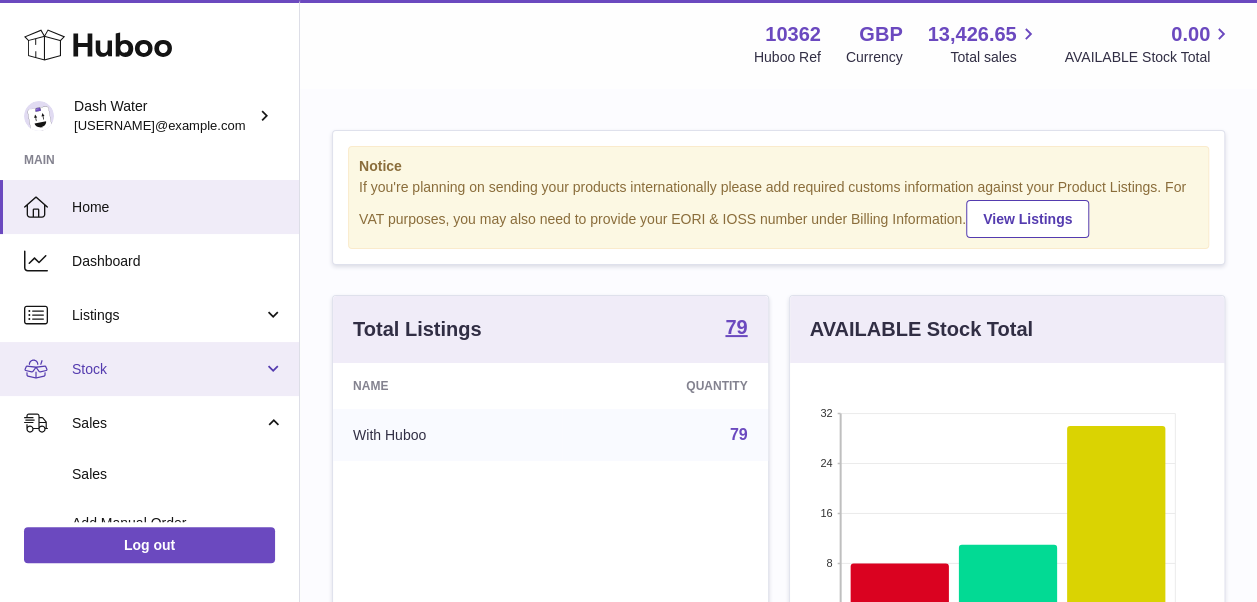 click on "Stock" at bounding box center [167, 369] 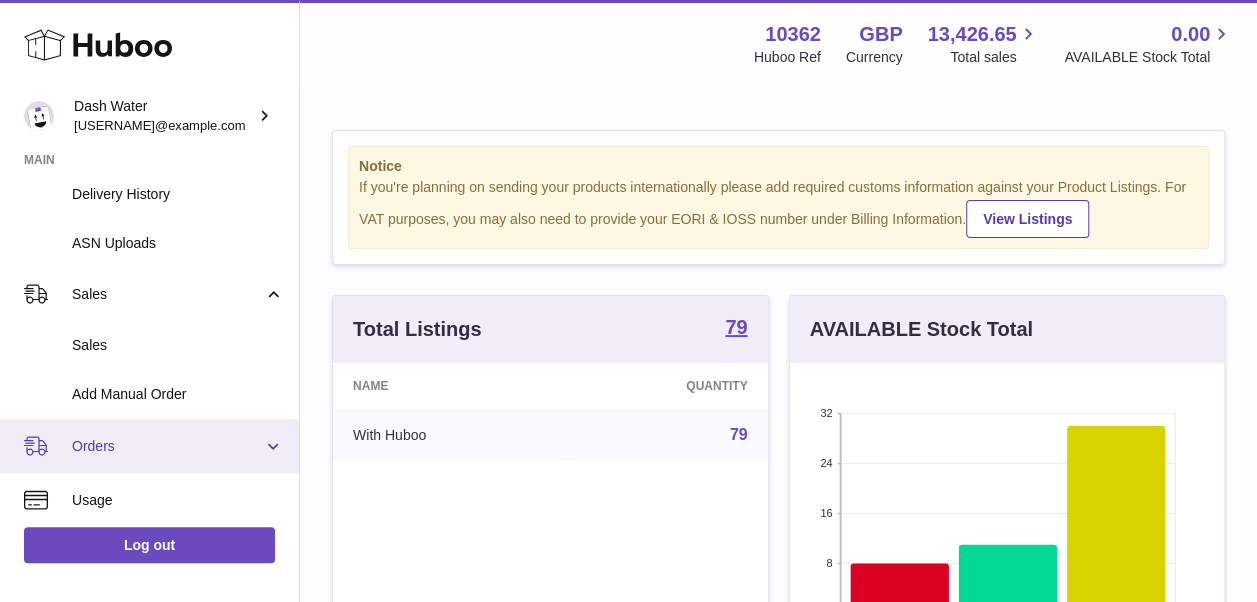 scroll, scrollTop: 400, scrollLeft: 0, axis: vertical 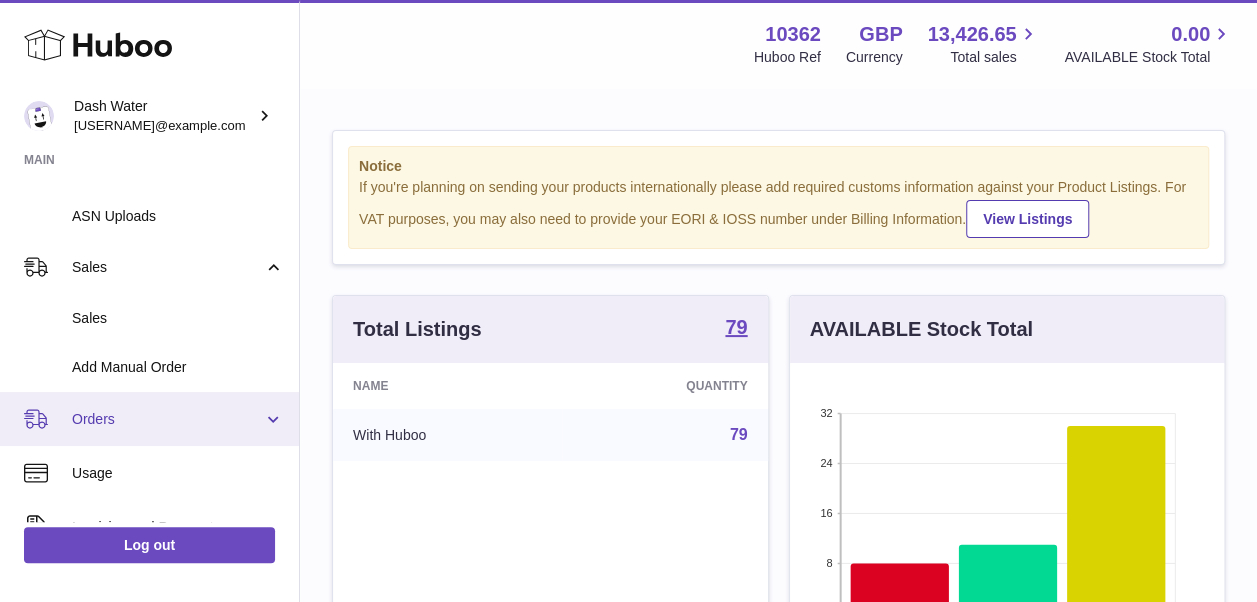 click on "Orders" at bounding box center [149, 419] 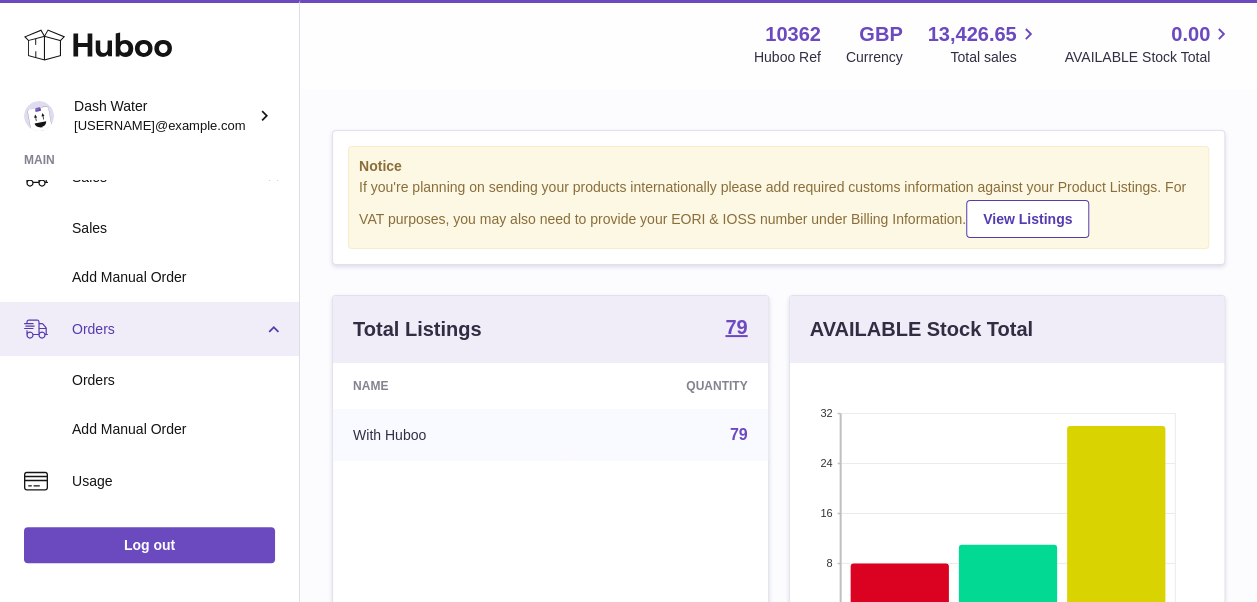 scroll, scrollTop: 600, scrollLeft: 0, axis: vertical 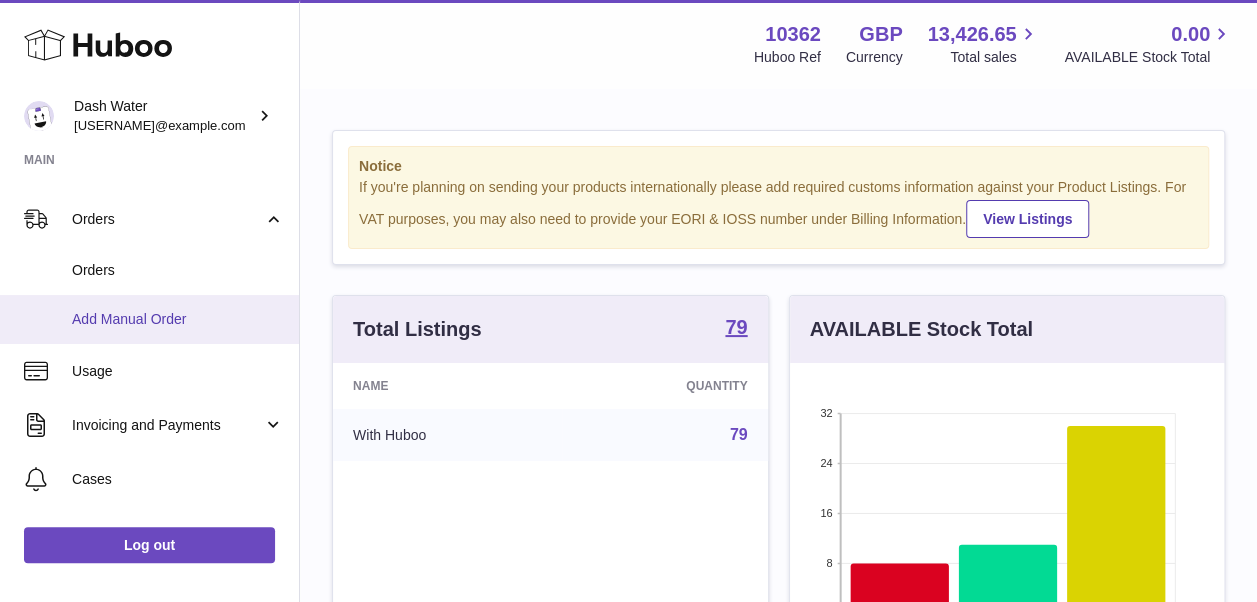 click on "Add Manual Order" at bounding box center (149, 319) 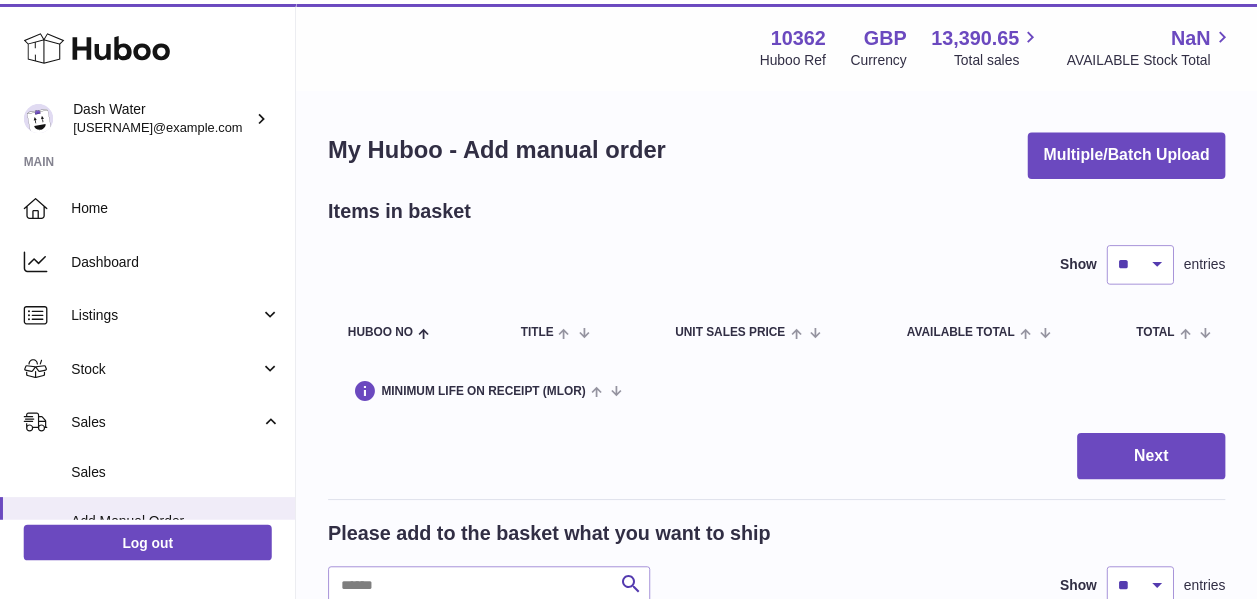 scroll, scrollTop: 0, scrollLeft: 0, axis: both 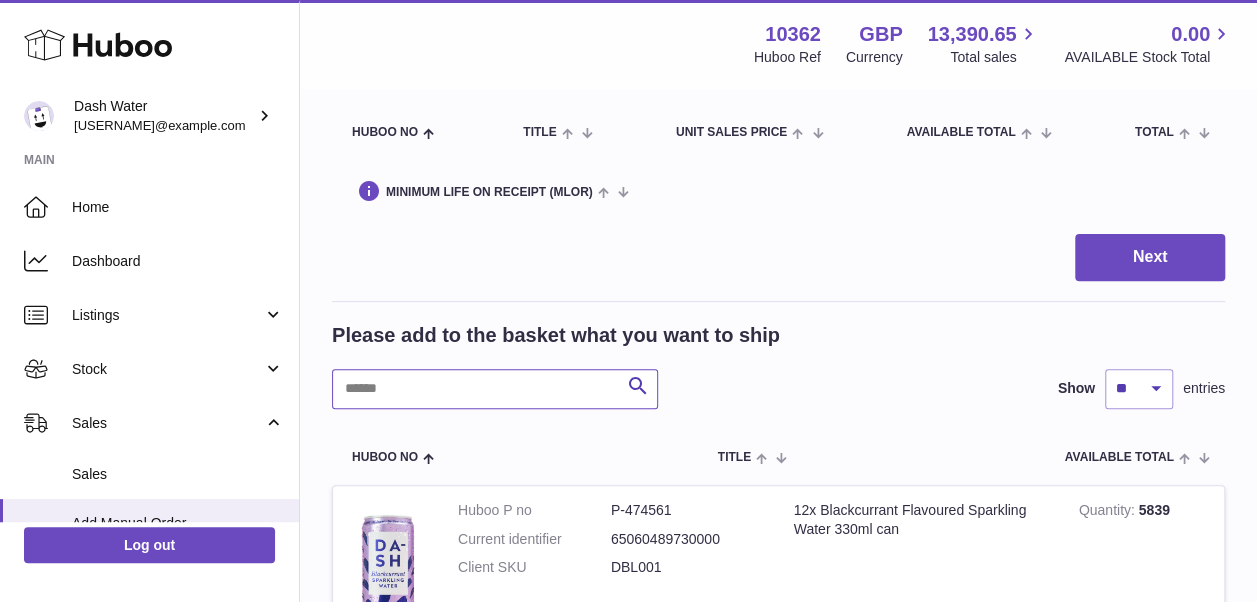 click at bounding box center (495, 389) 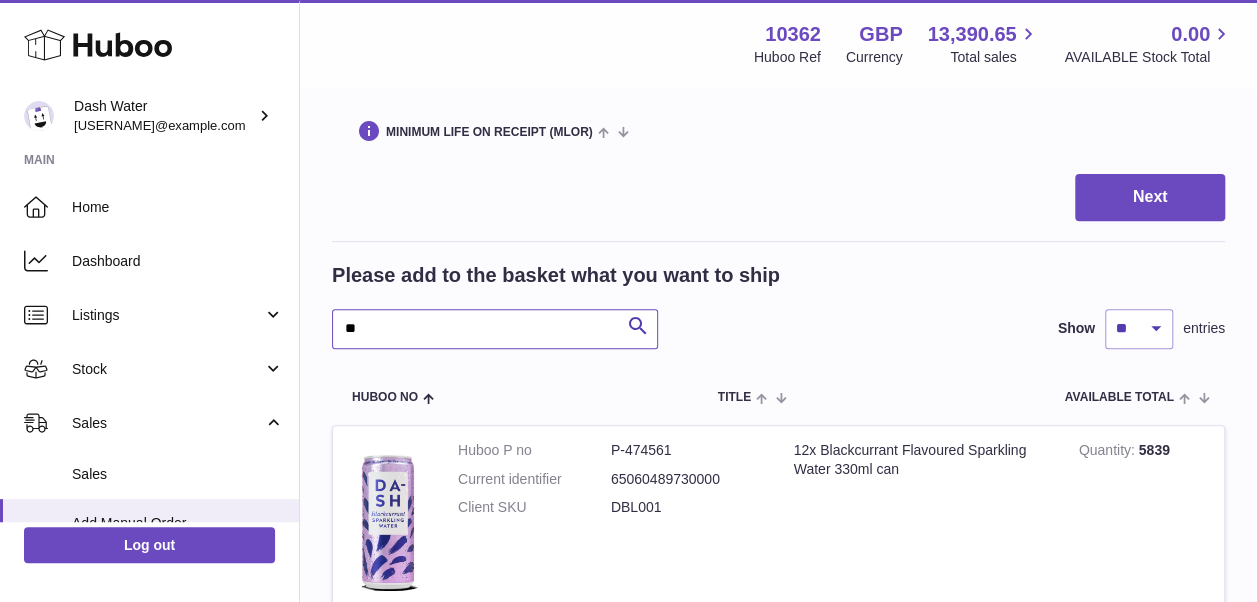 scroll, scrollTop: 500, scrollLeft: 0, axis: vertical 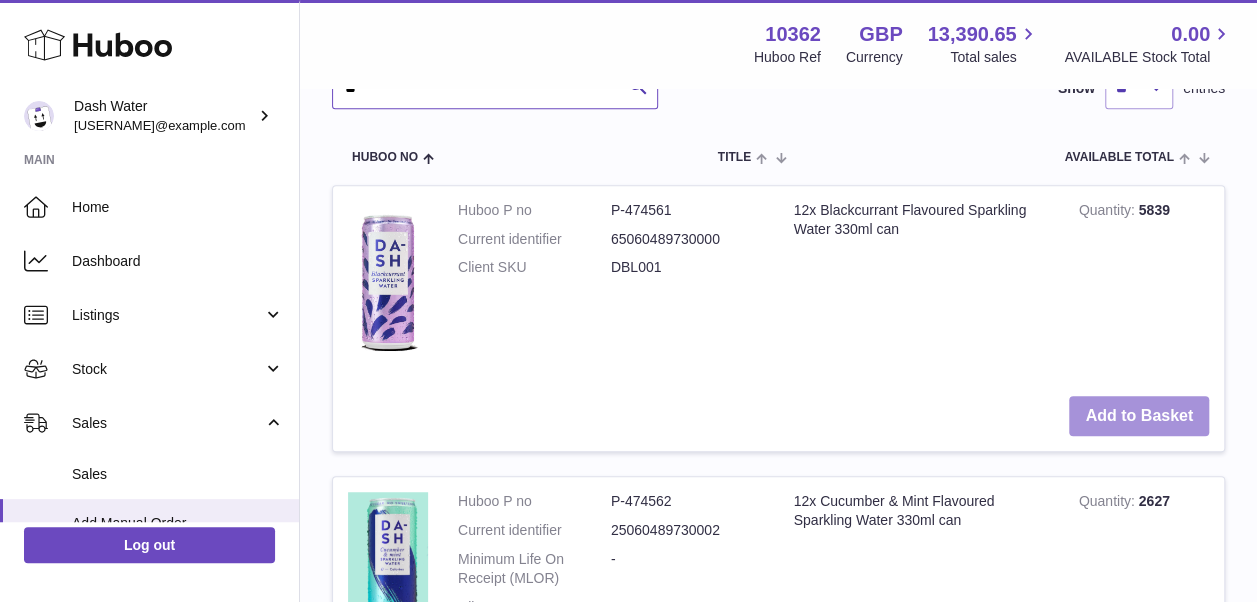 type on "**" 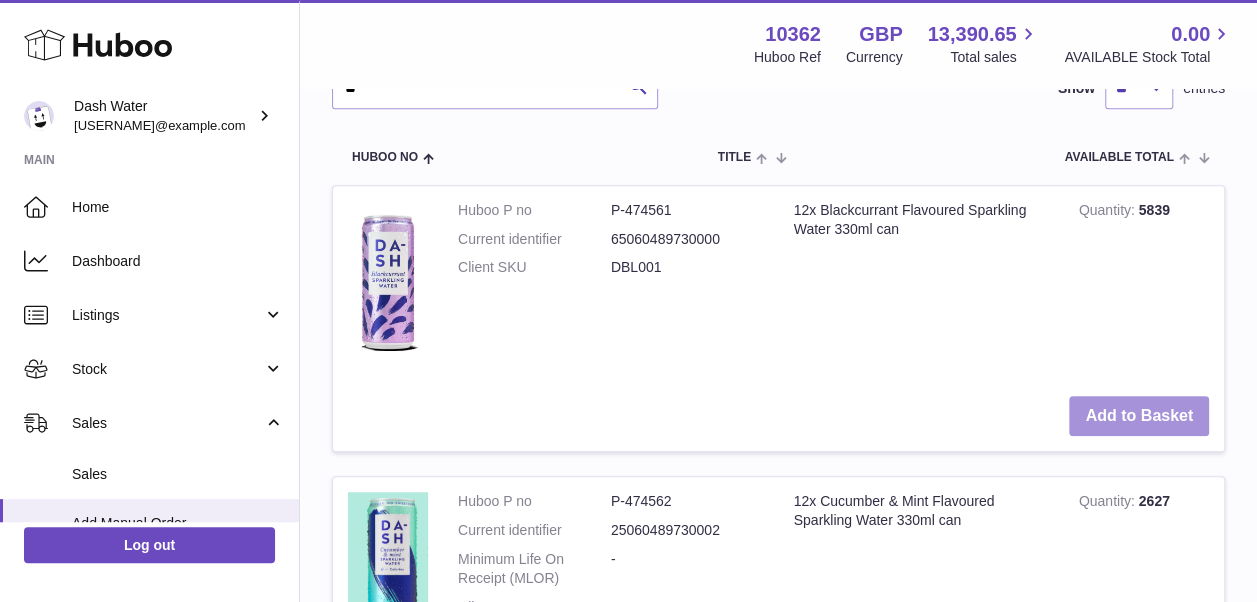 click on "Add to Basket" at bounding box center [1139, 416] 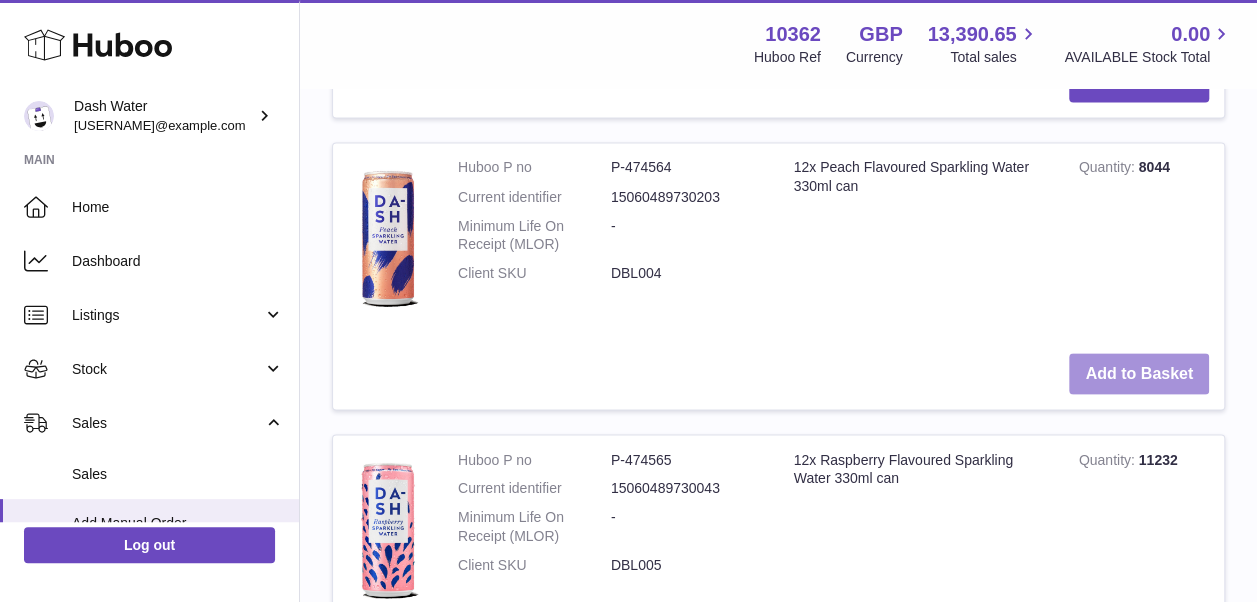 click on "Add to Basket" at bounding box center (1139, 373) 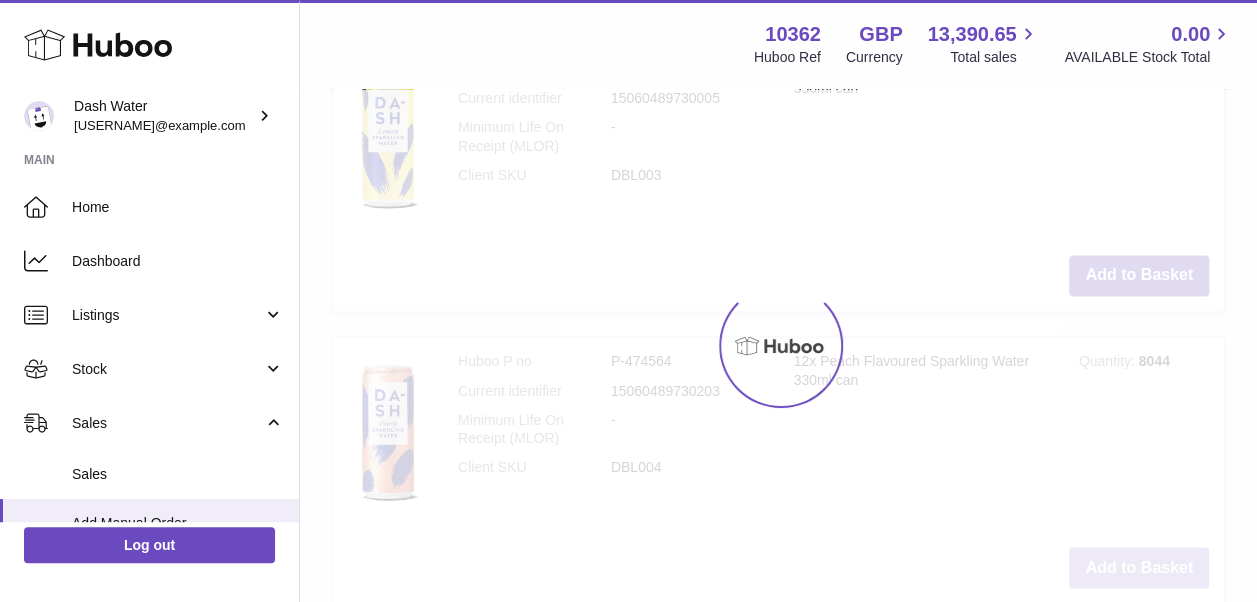 scroll, scrollTop: 1823, scrollLeft: 0, axis: vertical 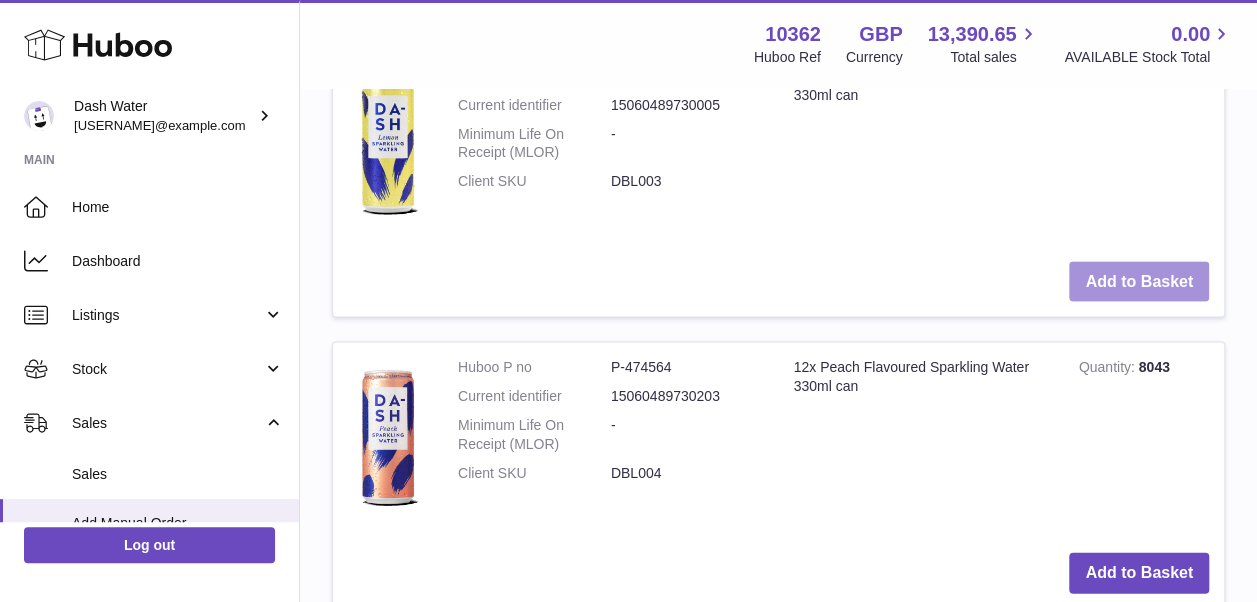 click on "Add to Basket" at bounding box center [1139, 281] 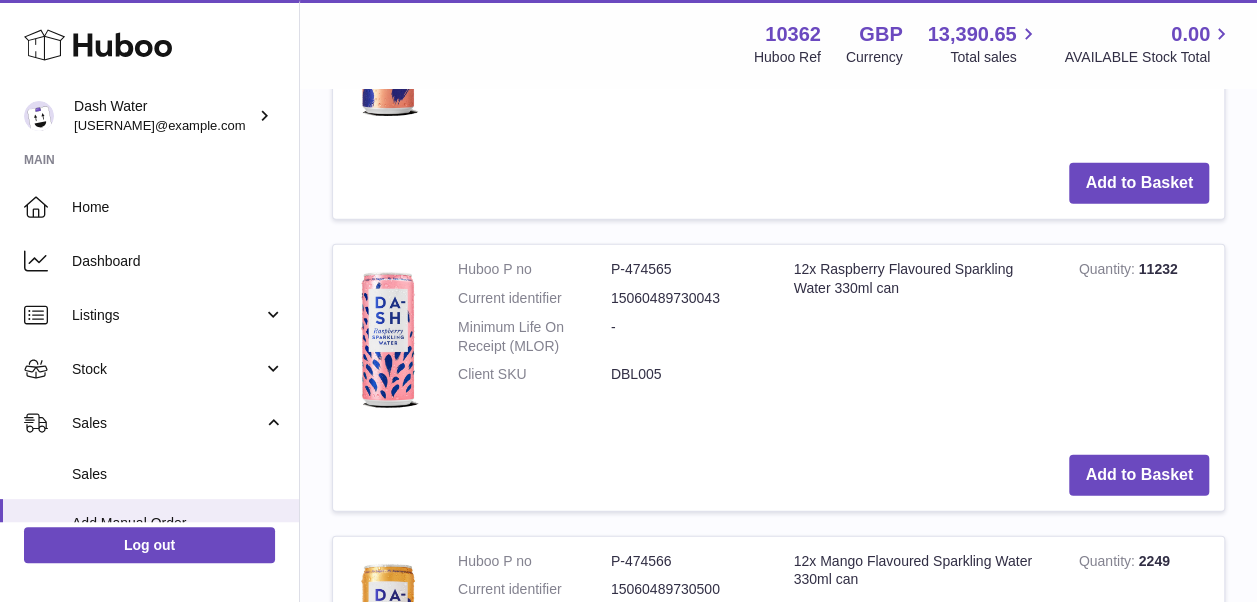 scroll, scrollTop: 2555, scrollLeft: 0, axis: vertical 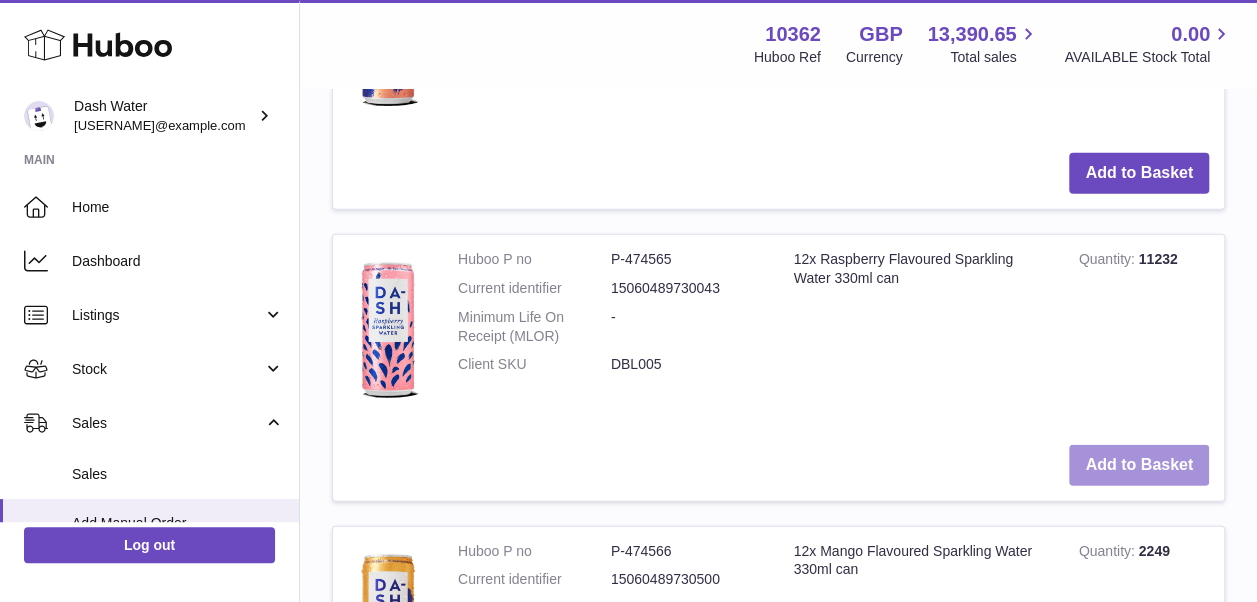 click on "Add to Basket" at bounding box center (1139, 465) 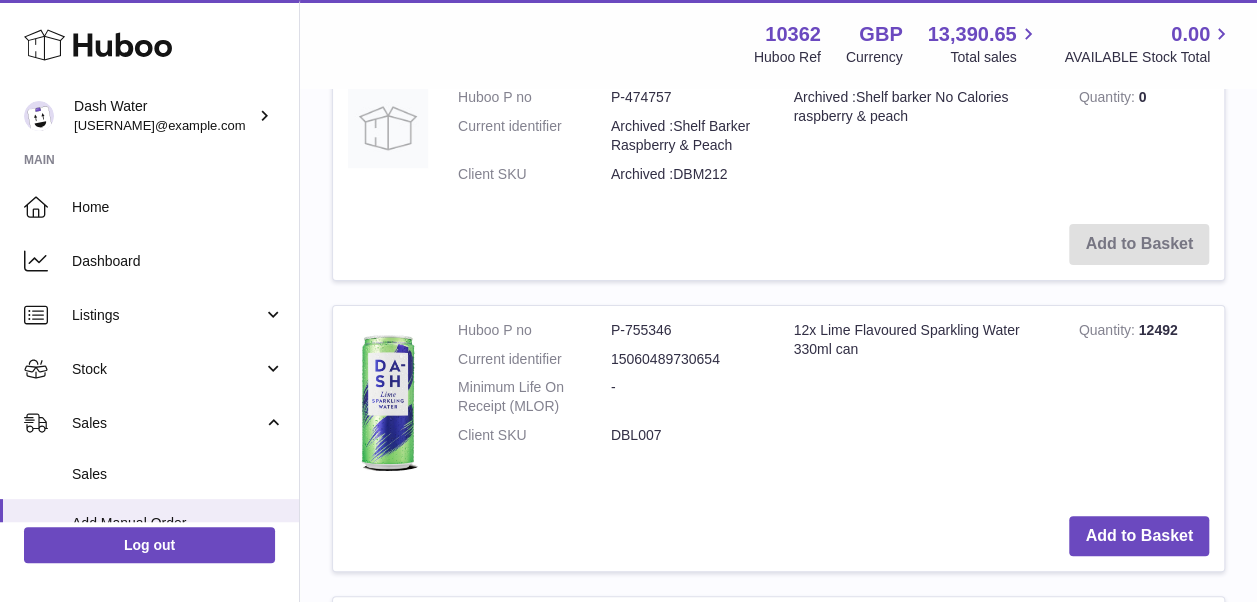 scroll, scrollTop: 3887, scrollLeft: 0, axis: vertical 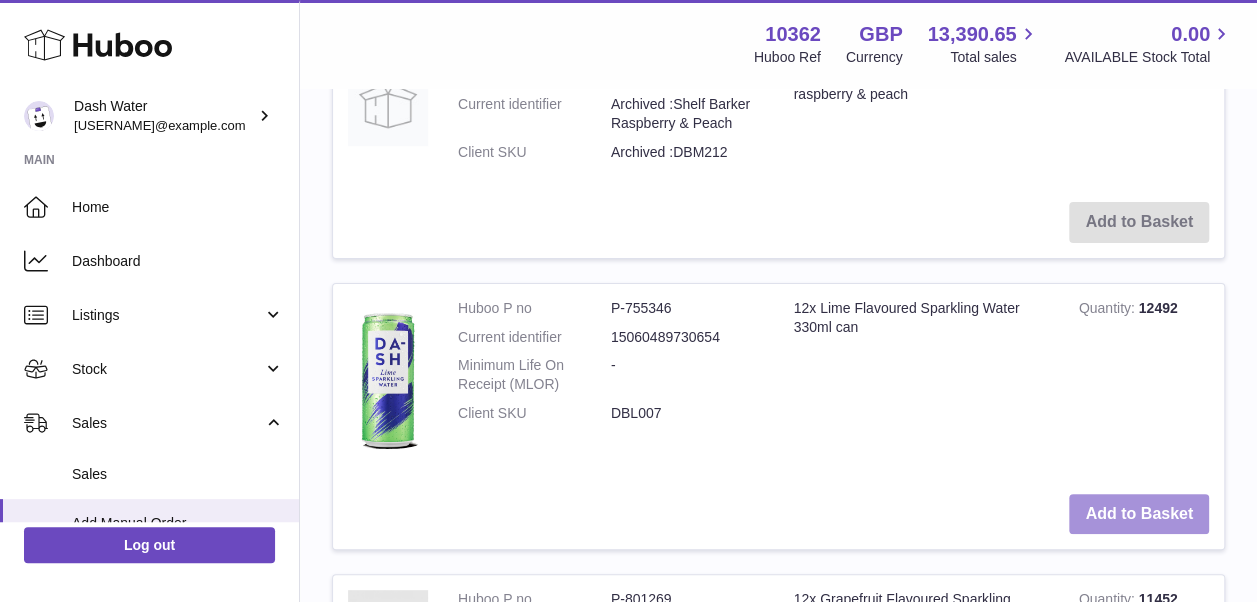 click on "Add to Basket" at bounding box center [1139, 514] 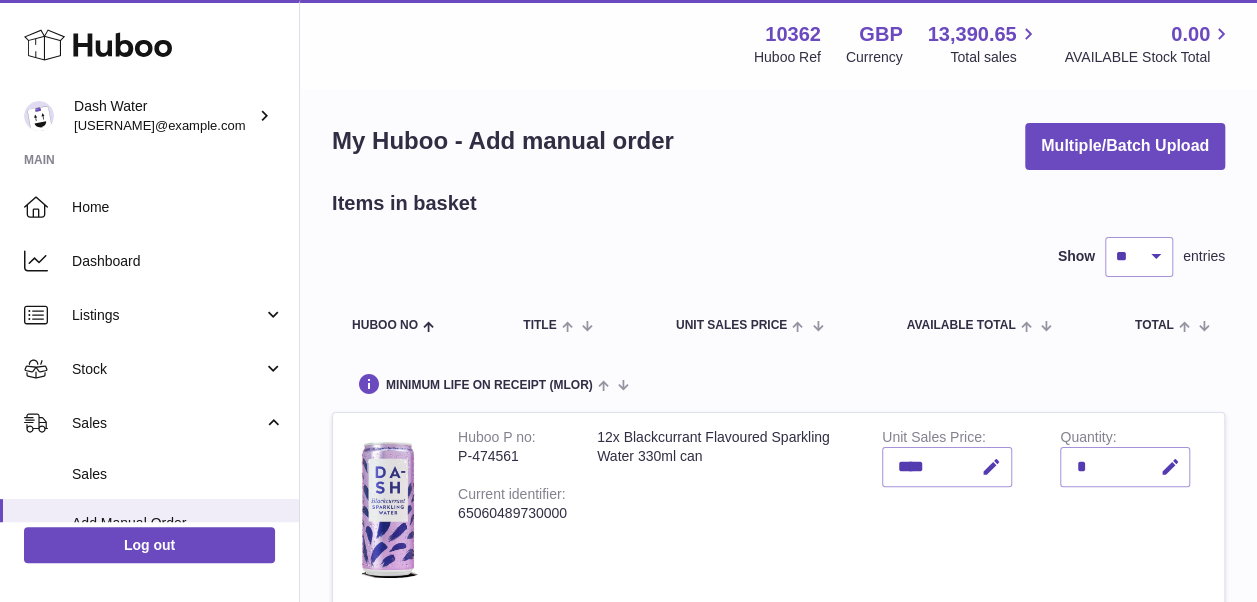 scroll, scrollTop: 0, scrollLeft: 0, axis: both 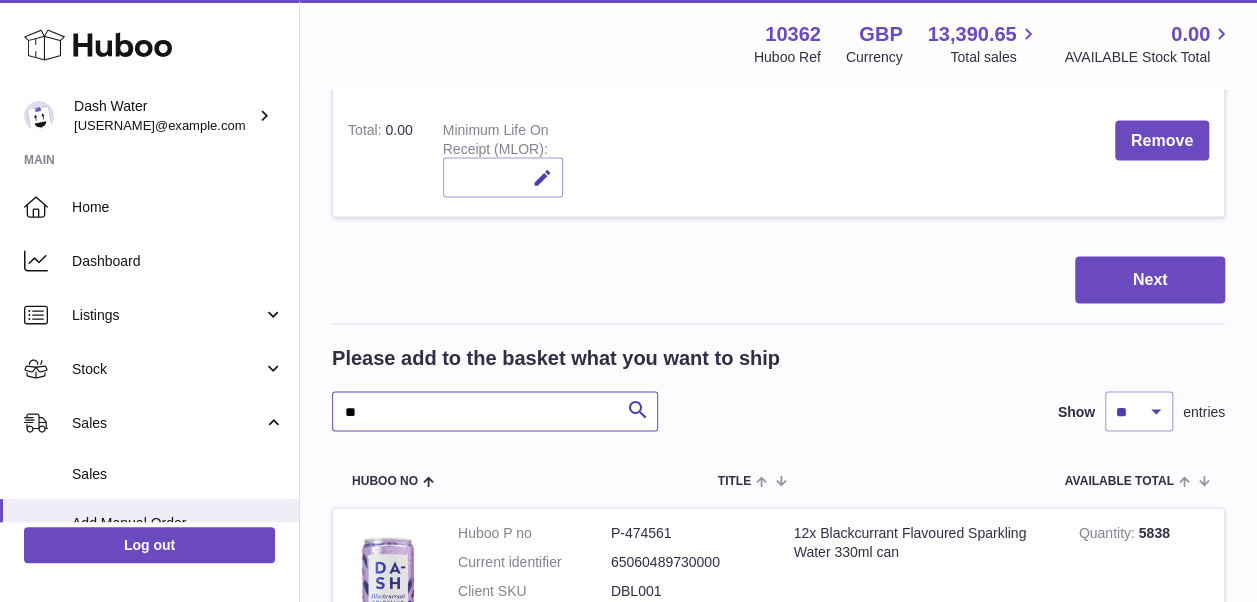 click on "**" at bounding box center (495, 411) 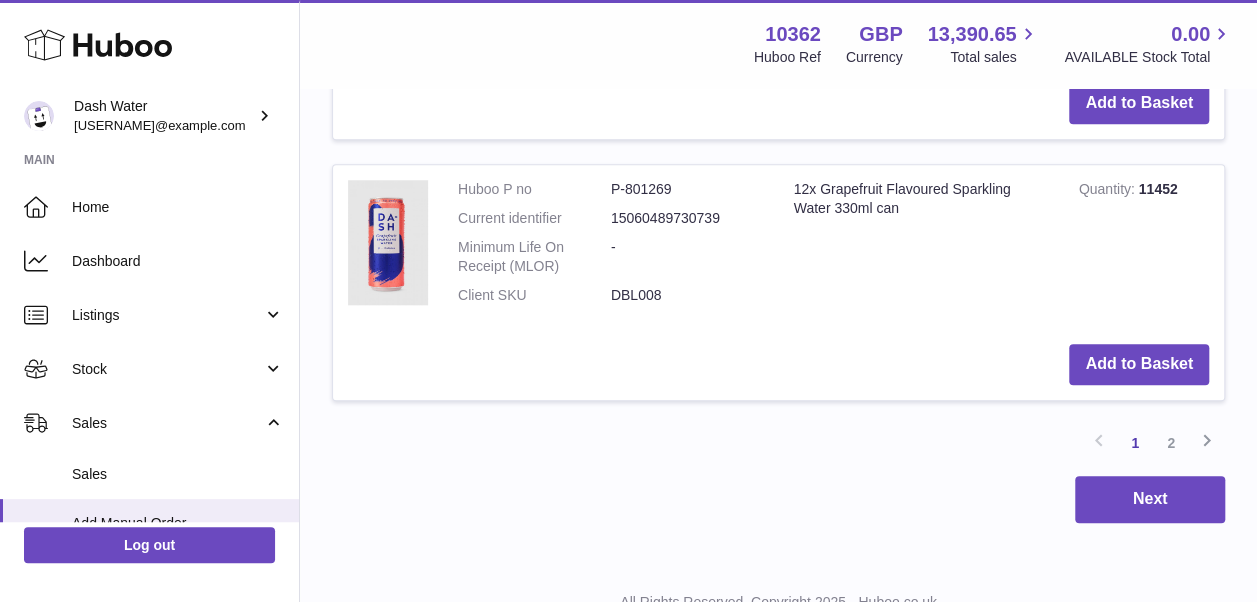 scroll, scrollTop: 4698, scrollLeft: 0, axis: vertical 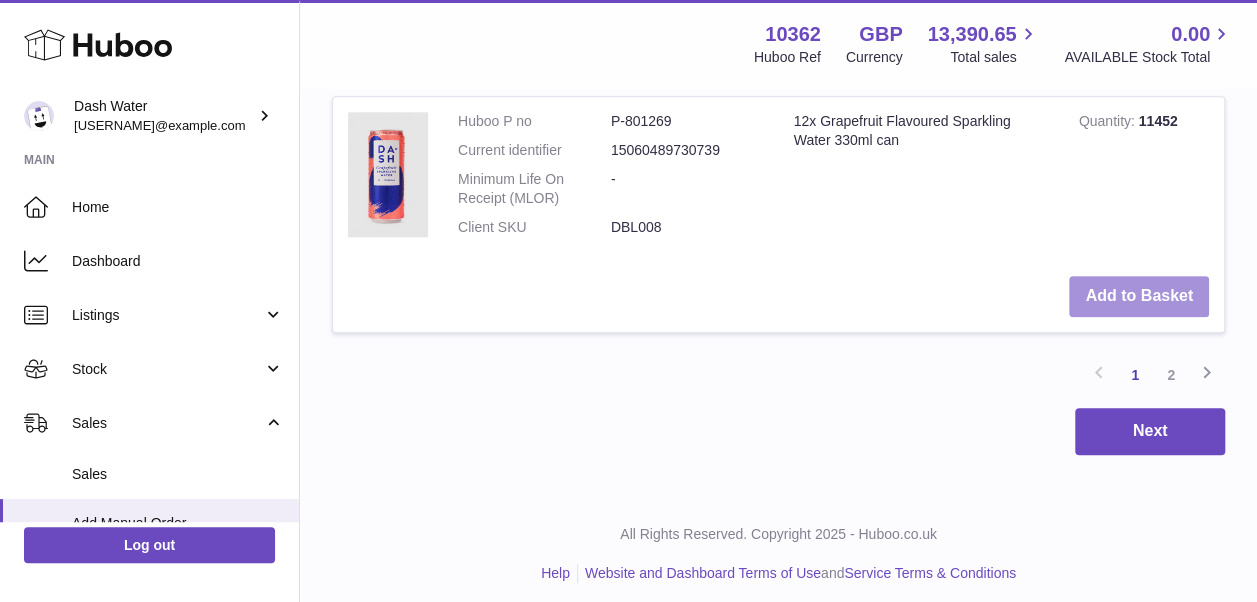click on "Add to Basket" at bounding box center (1139, 296) 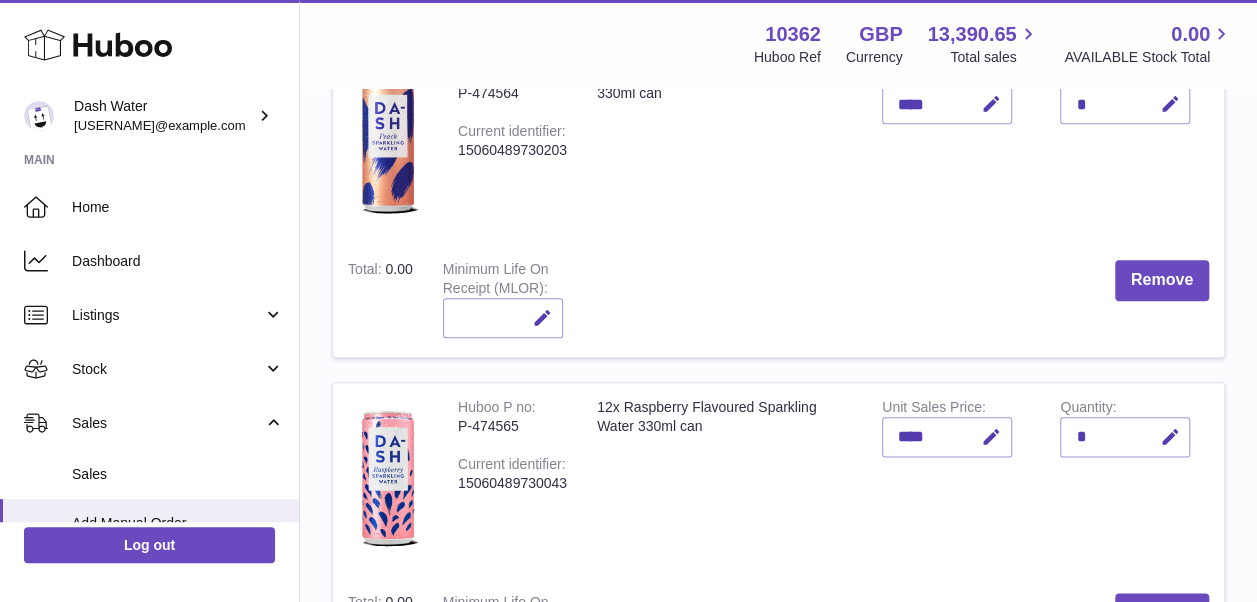 scroll, scrollTop: 996, scrollLeft: 0, axis: vertical 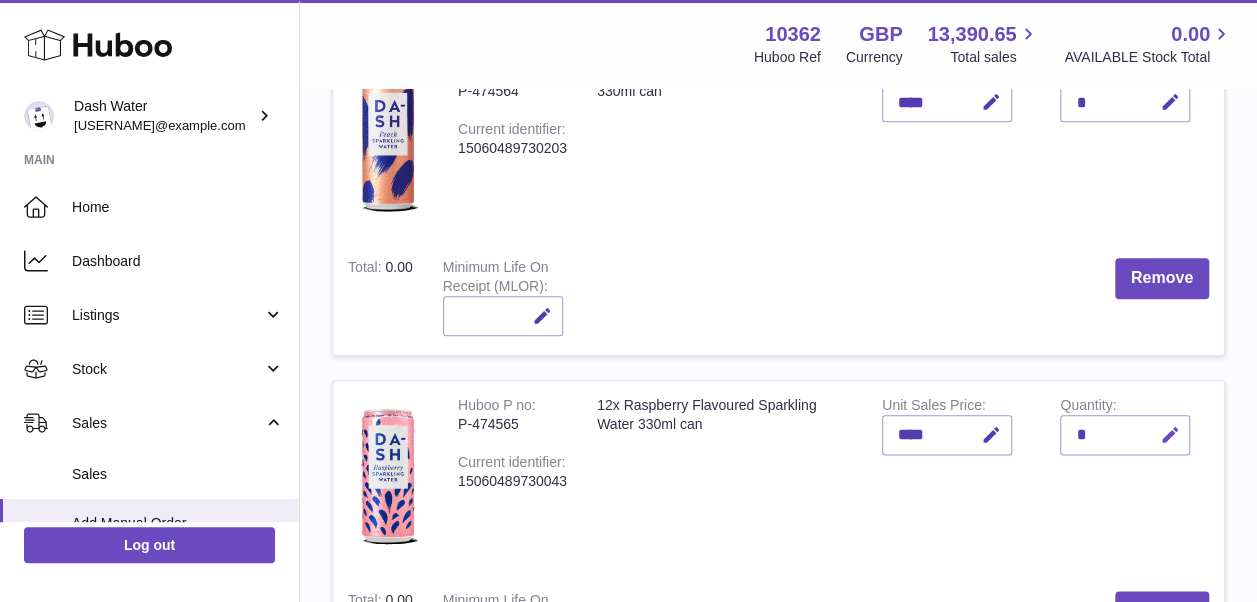 click at bounding box center [1169, 435] 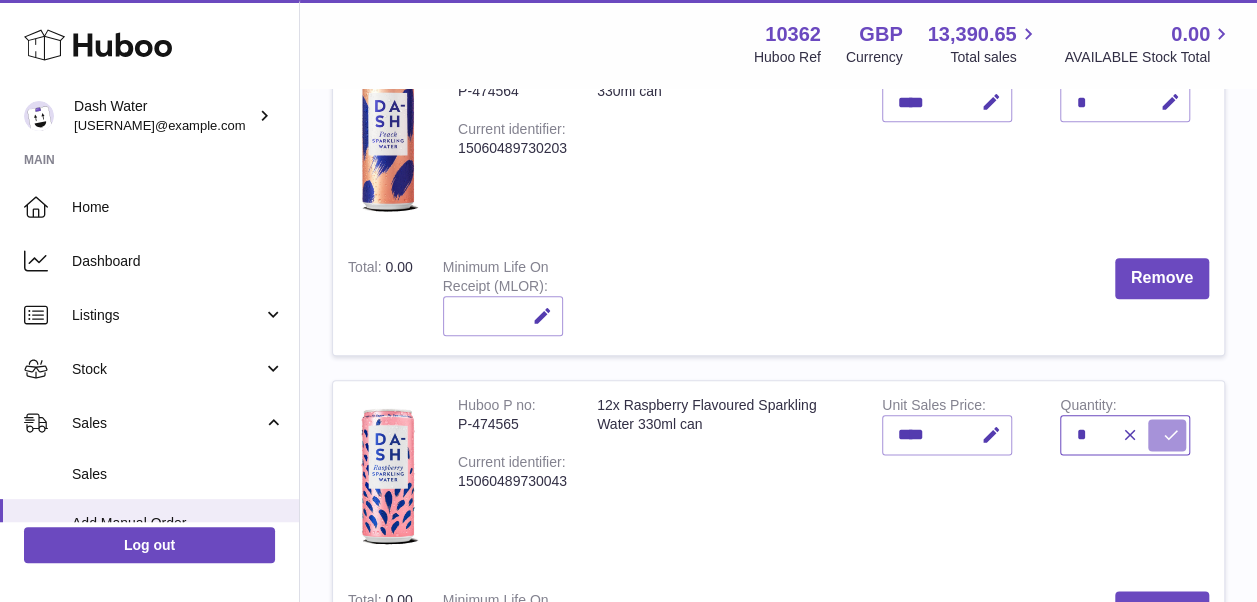 type on "*" 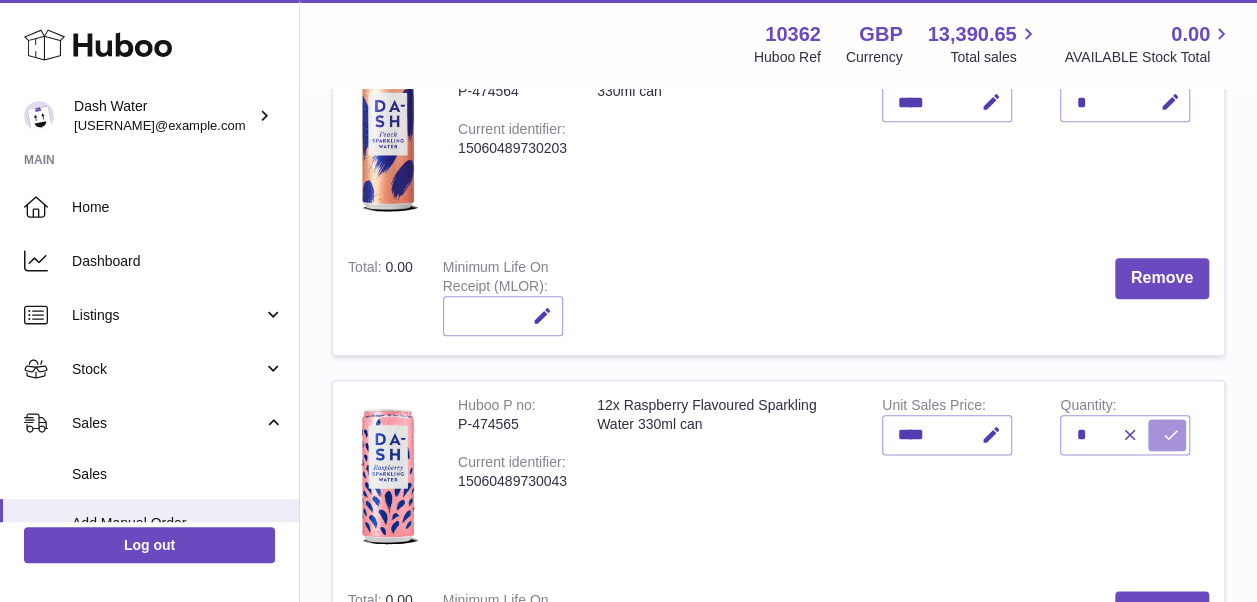 click at bounding box center [1170, 435] 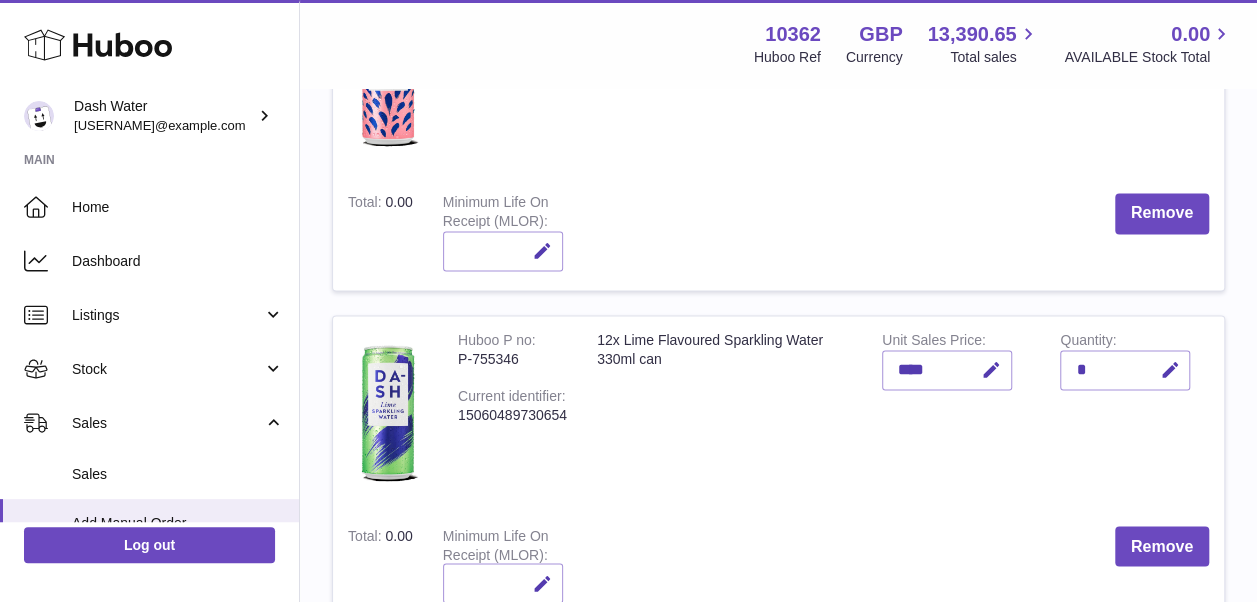 scroll, scrollTop: 1396, scrollLeft: 0, axis: vertical 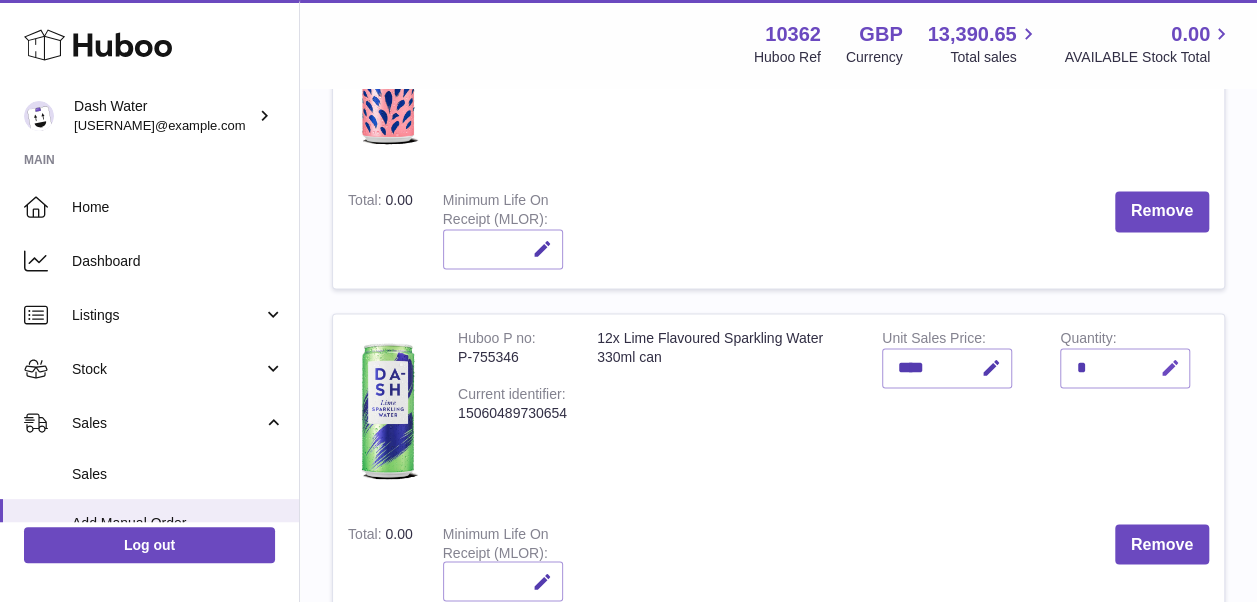 click at bounding box center [1169, 368] 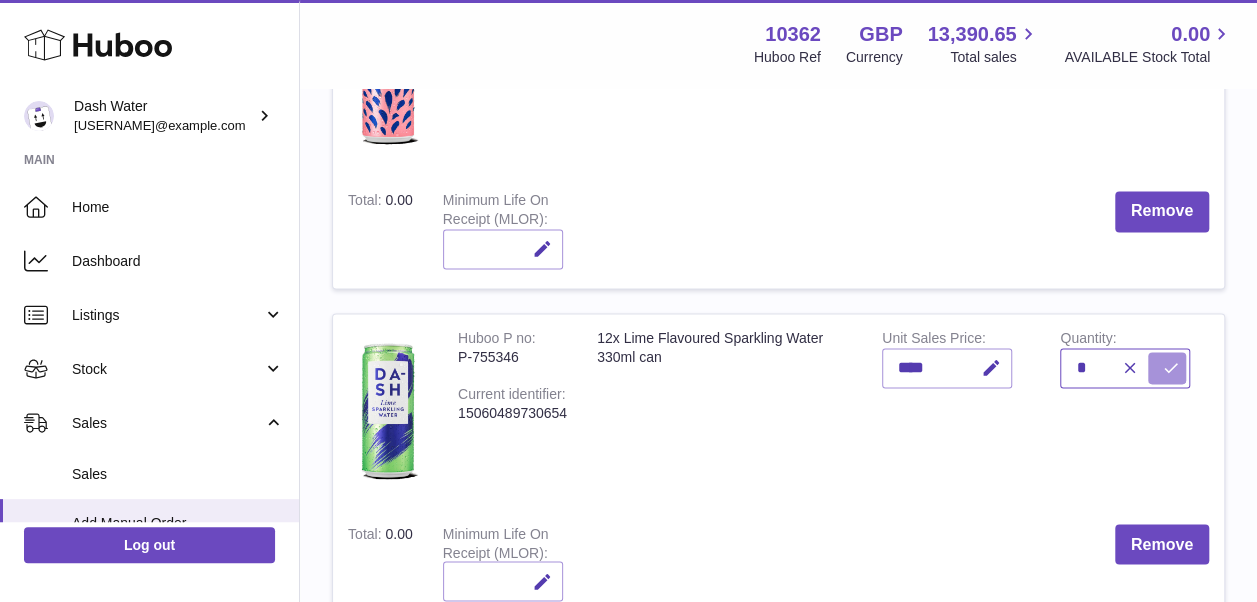 type on "*" 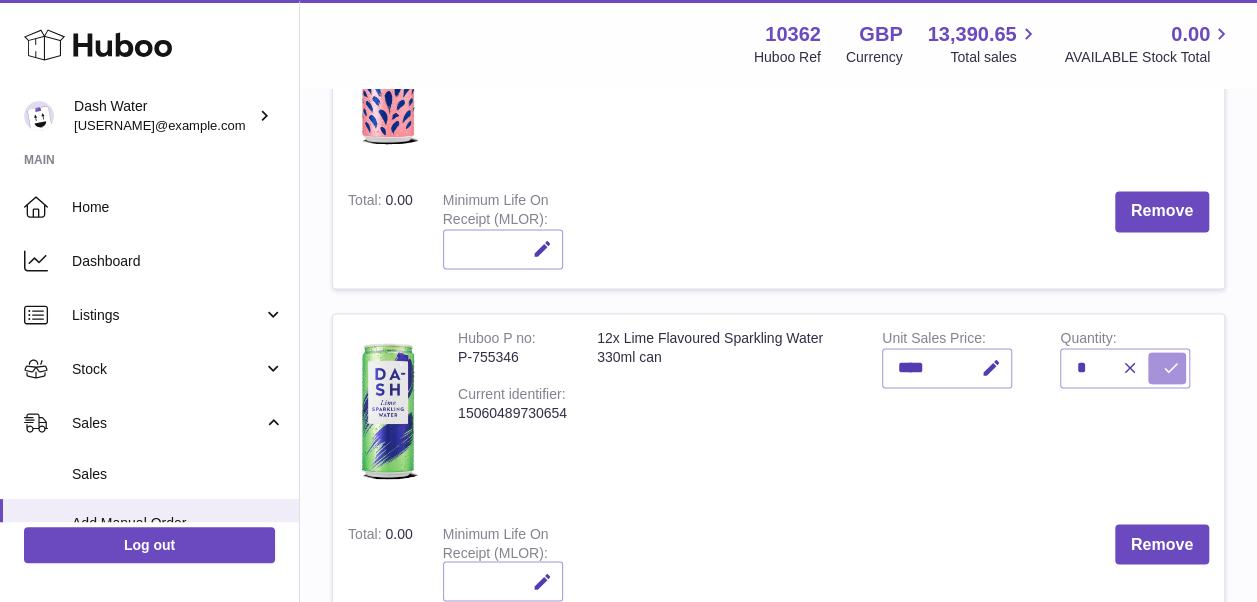 click at bounding box center [1170, 368] 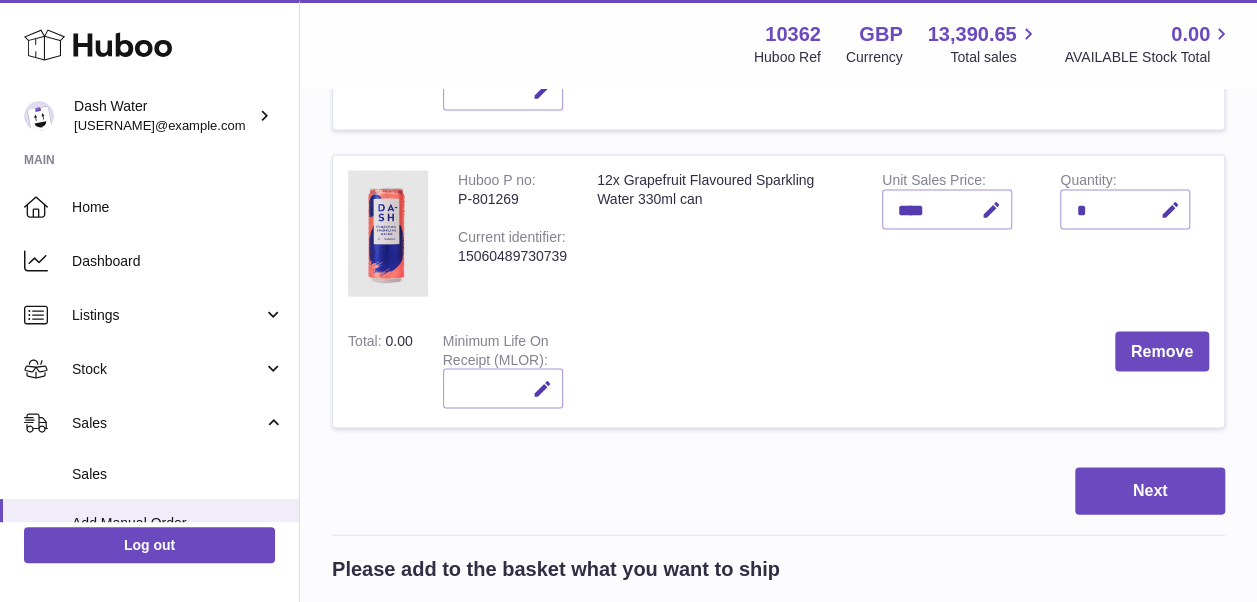 scroll, scrollTop: 2000, scrollLeft: 0, axis: vertical 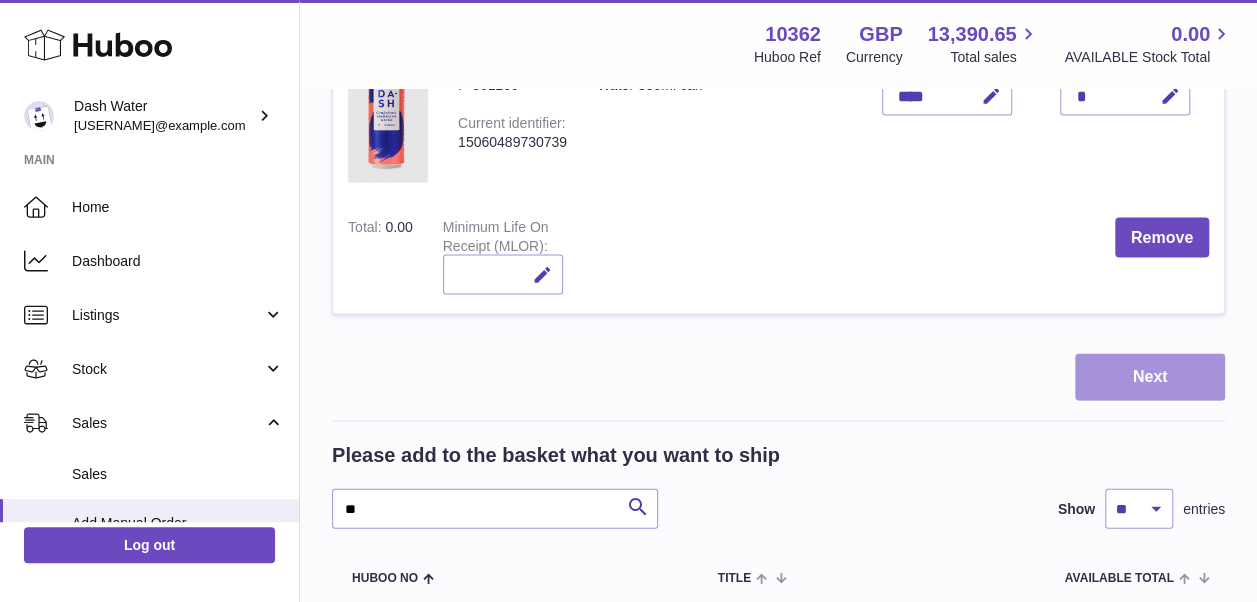 click on "Next" at bounding box center [1150, 377] 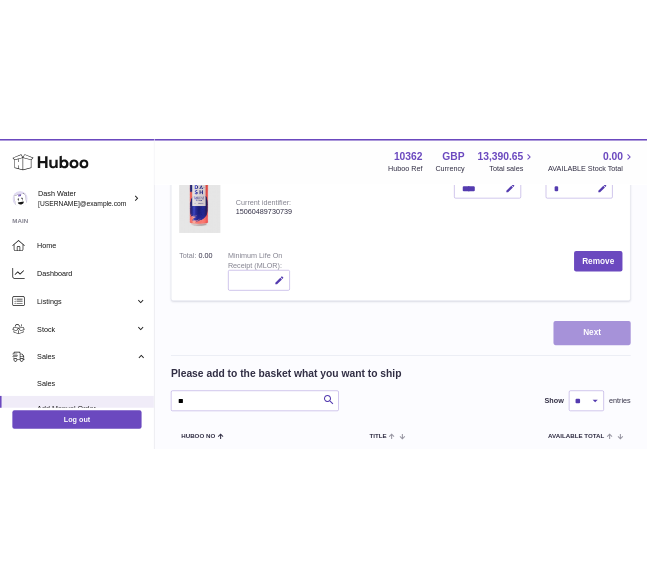 scroll, scrollTop: 0, scrollLeft: 0, axis: both 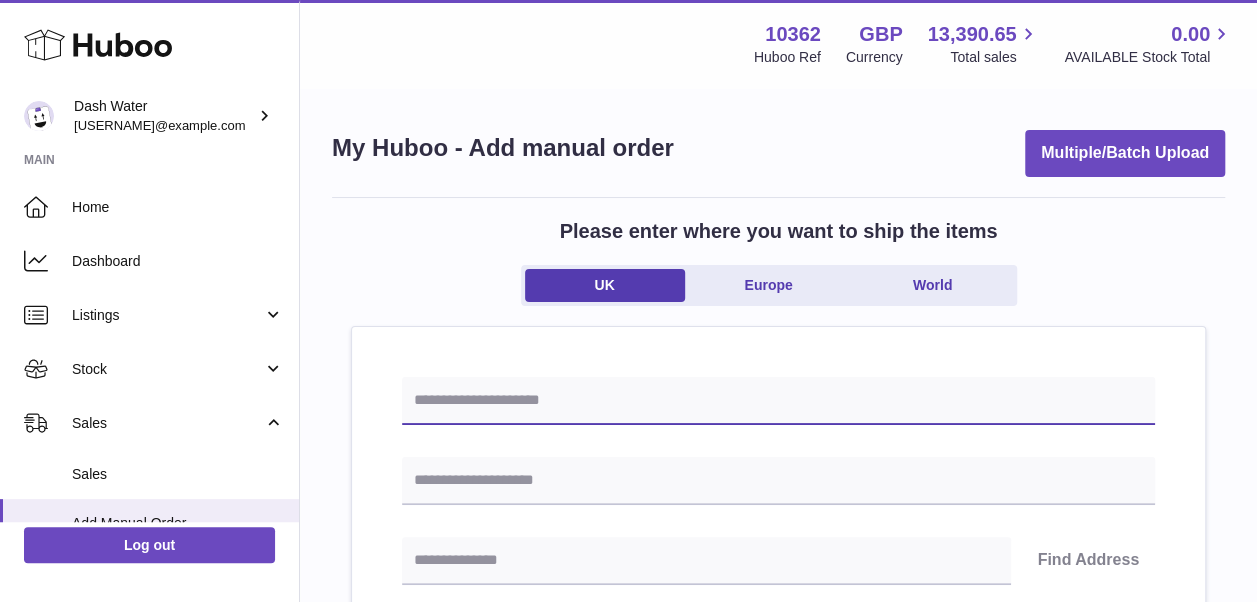 click at bounding box center [778, 401] 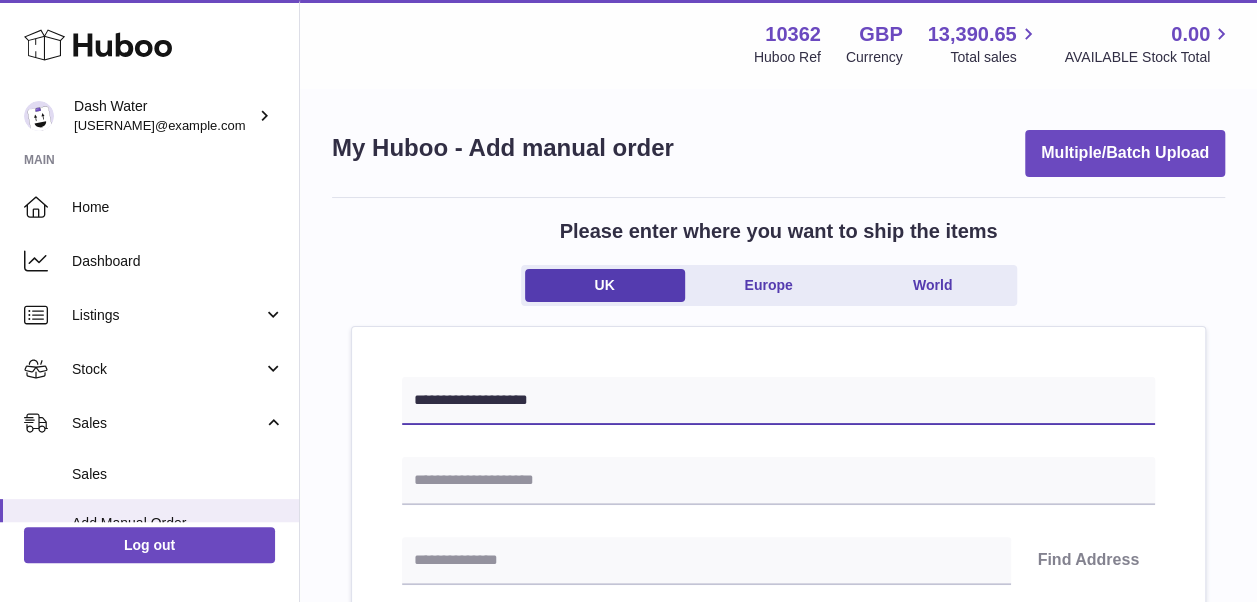 type on "**********" 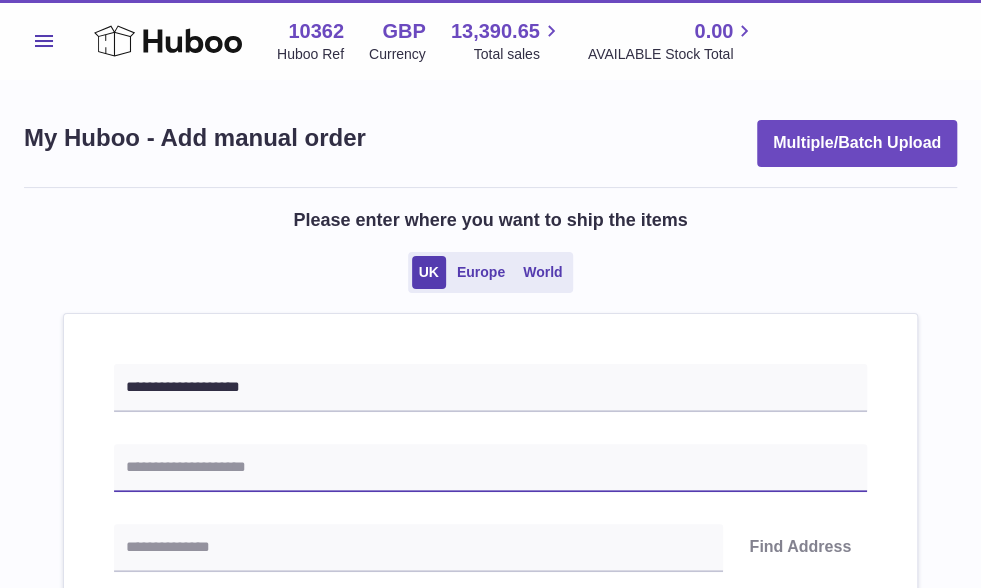 click at bounding box center (490, 468) 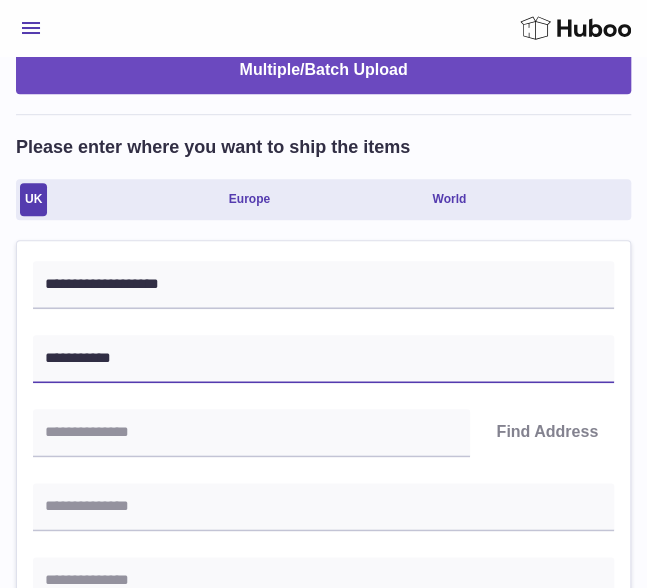 scroll, scrollTop: 300, scrollLeft: 0, axis: vertical 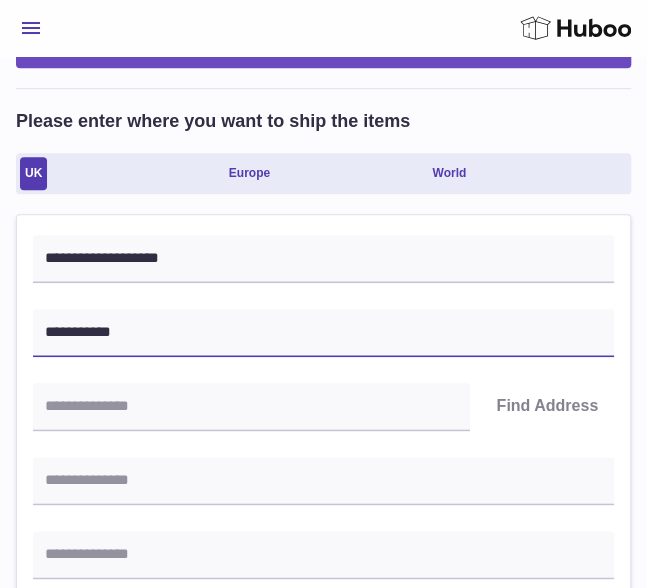type on "**********" 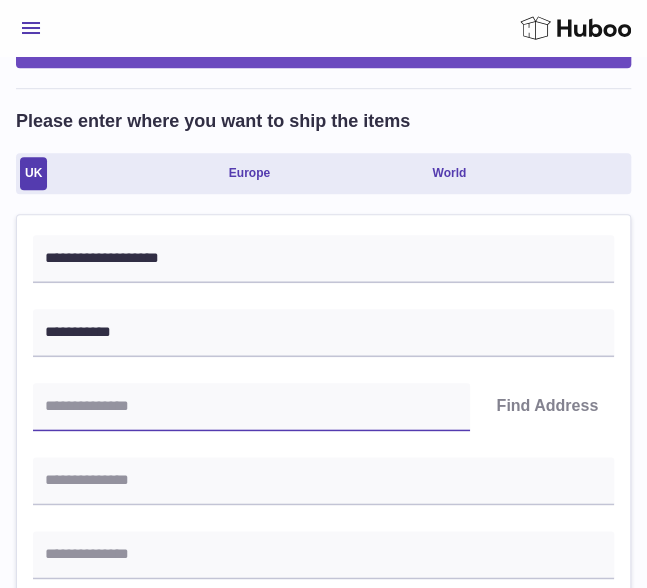 click at bounding box center [251, 407] 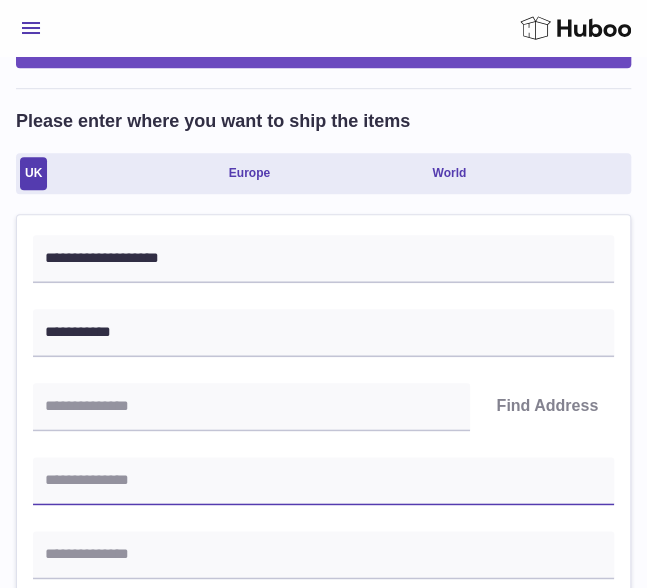 click at bounding box center [323, 481] 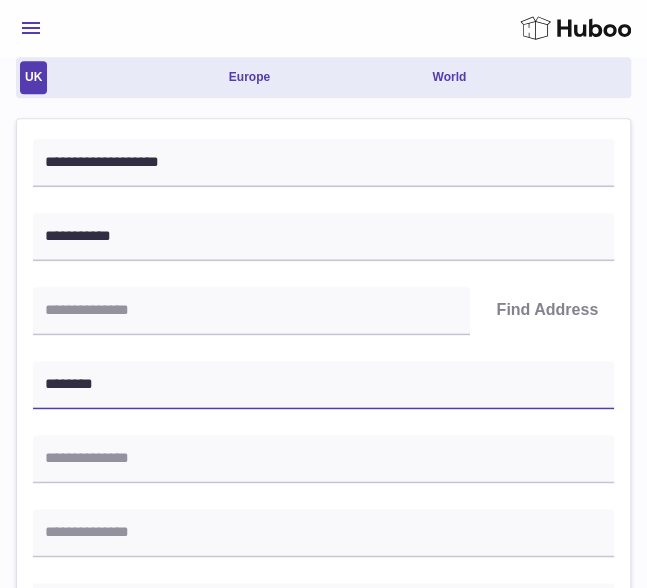 scroll, scrollTop: 400, scrollLeft: 0, axis: vertical 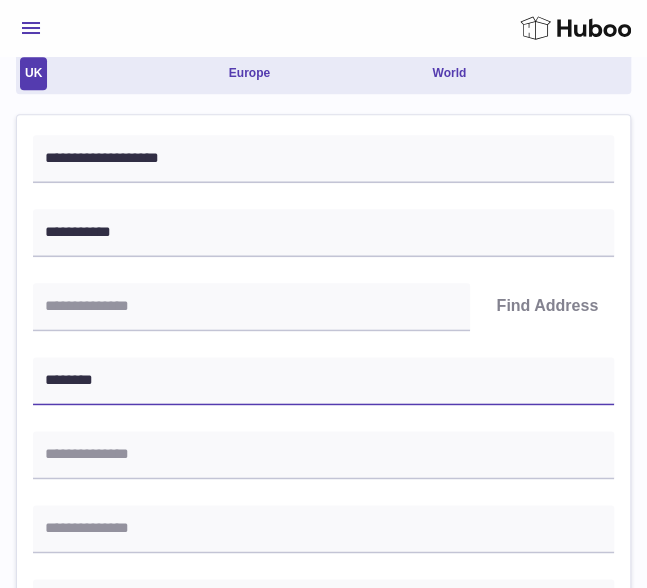 type on "********" 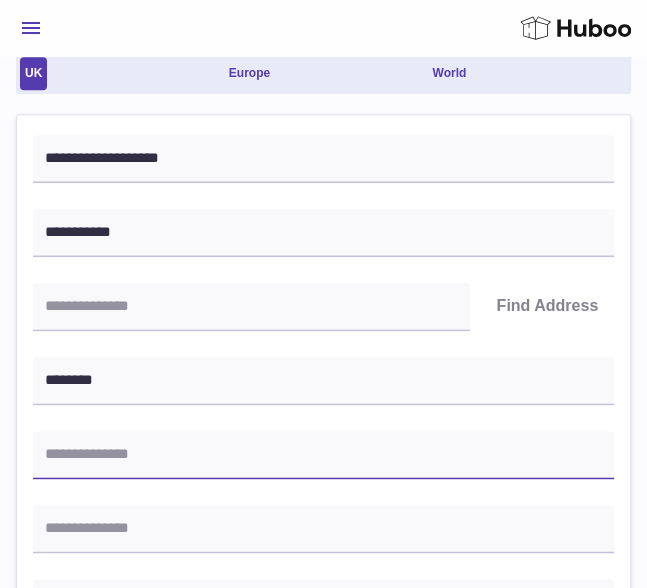 click at bounding box center [323, 455] 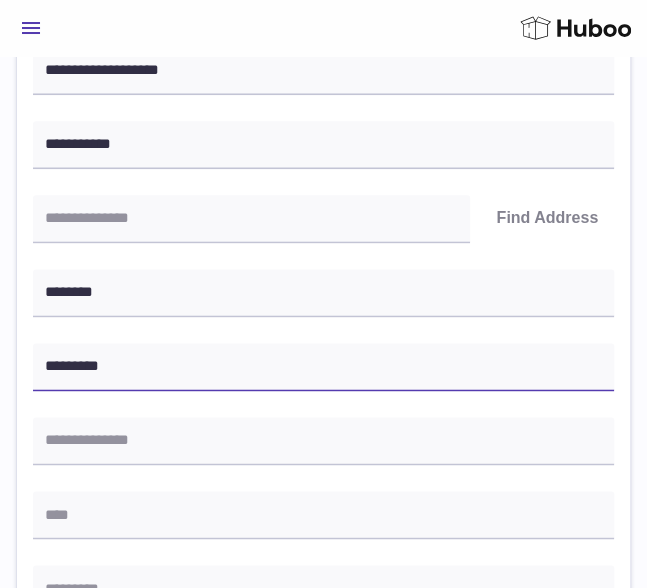 scroll, scrollTop: 600, scrollLeft: 0, axis: vertical 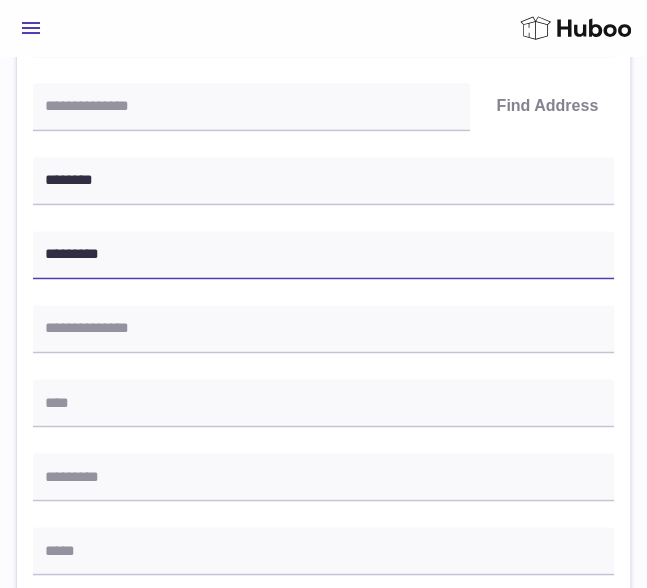 type on "*********" 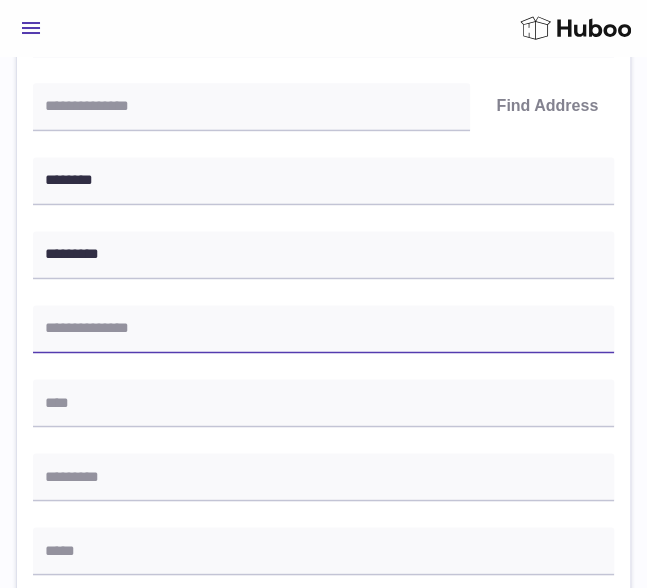 click at bounding box center (323, 329) 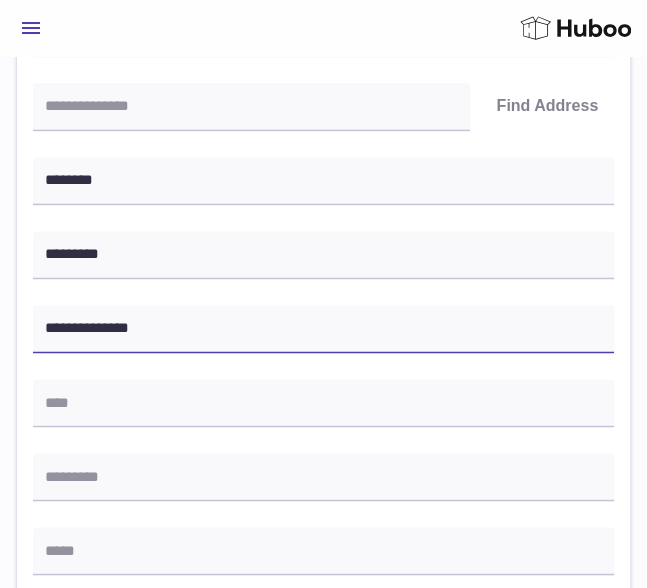 type on "**********" 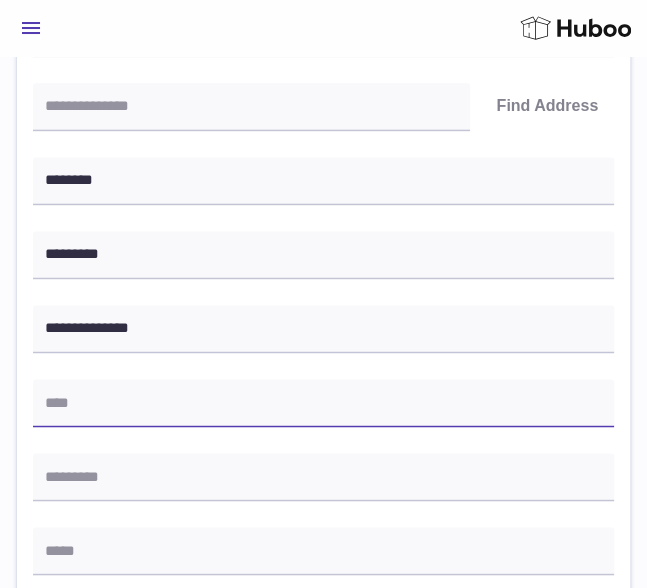click at bounding box center (323, 403) 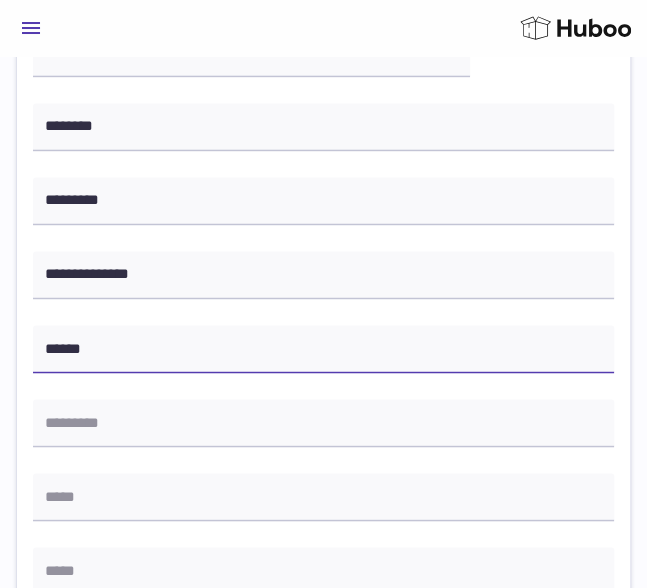 scroll, scrollTop: 700, scrollLeft: 0, axis: vertical 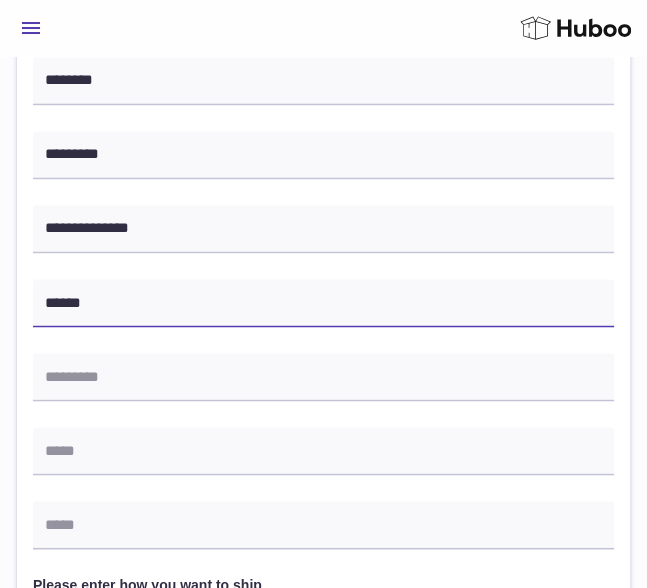 type on "******" 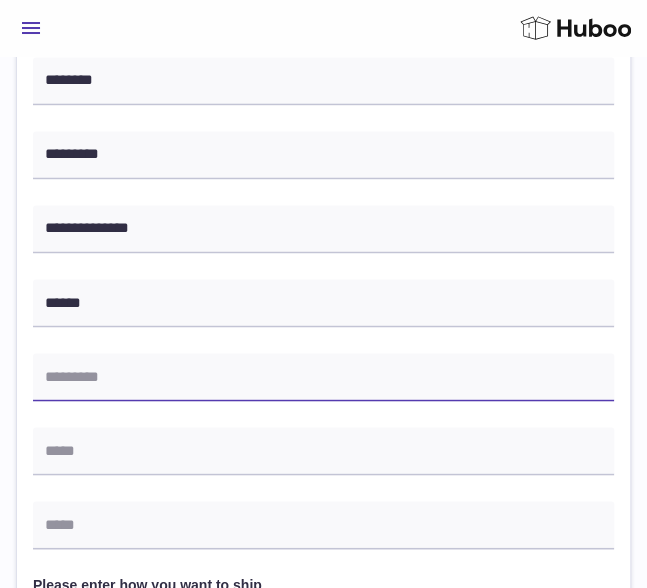 click at bounding box center (323, 377) 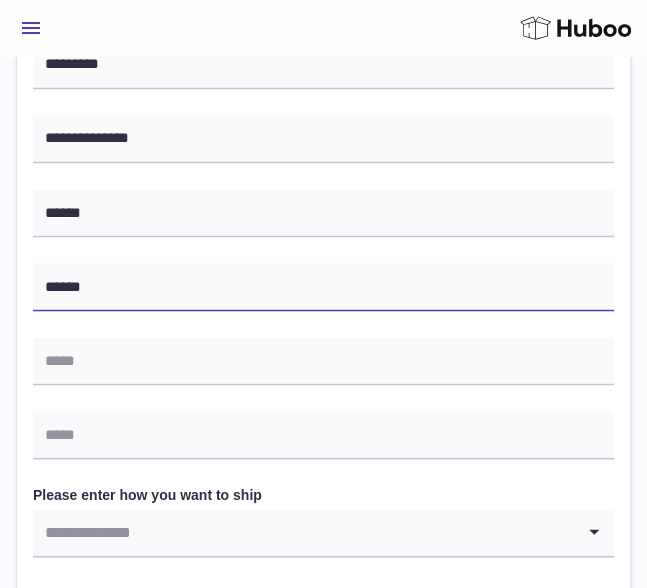 scroll, scrollTop: 800, scrollLeft: 0, axis: vertical 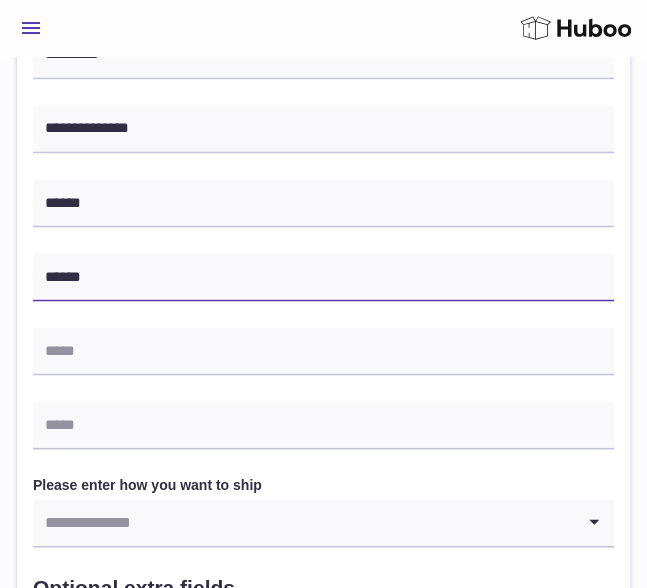 type on "******" 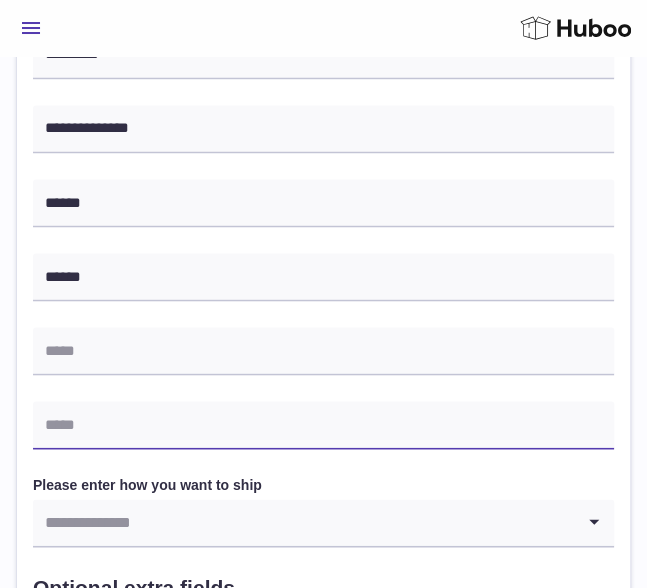 click at bounding box center [323, 425] 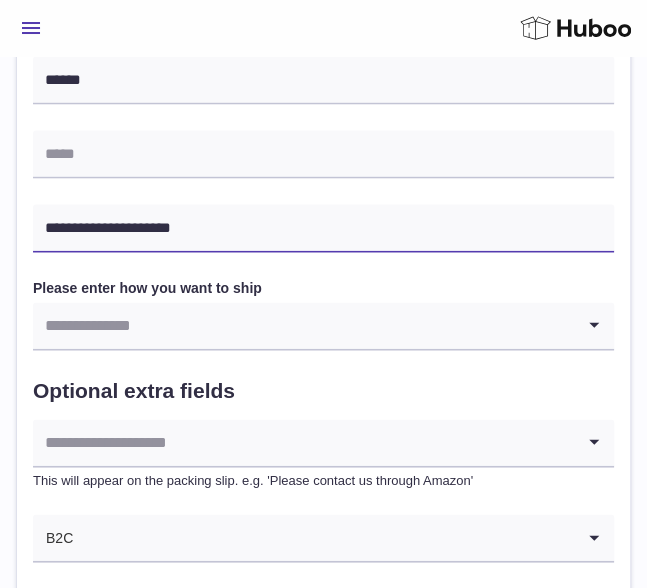 scroll, scrollTop: 1000, scrollLeft: 0, axis: vertical 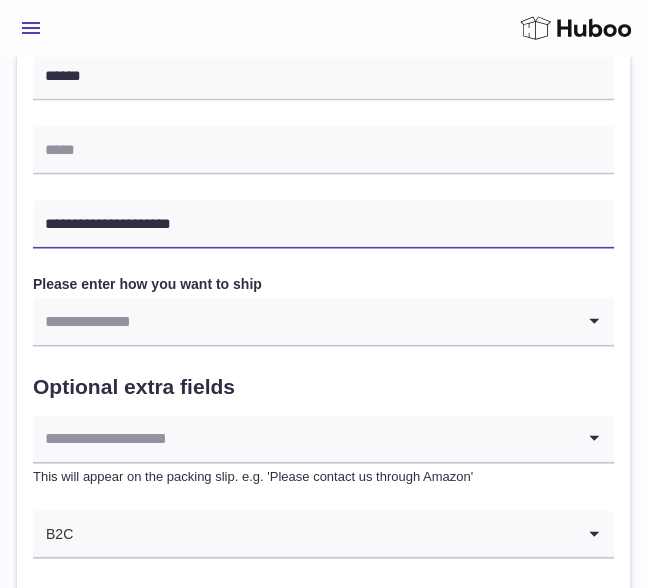 type on "**********" 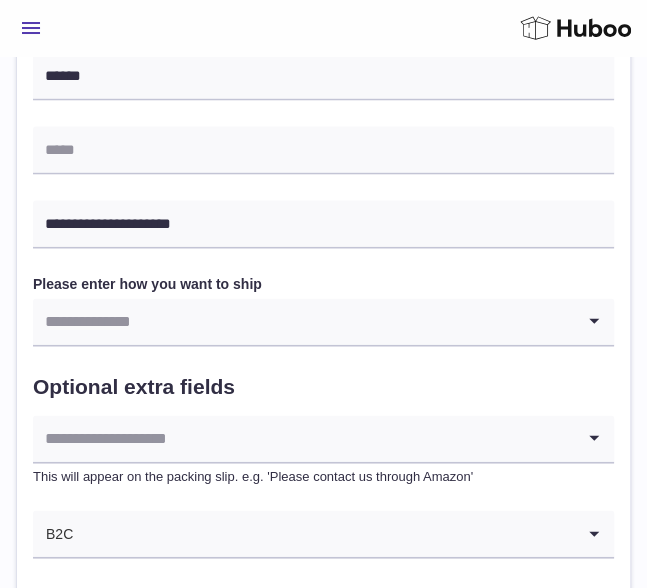 click at bounding box center [303, 322] 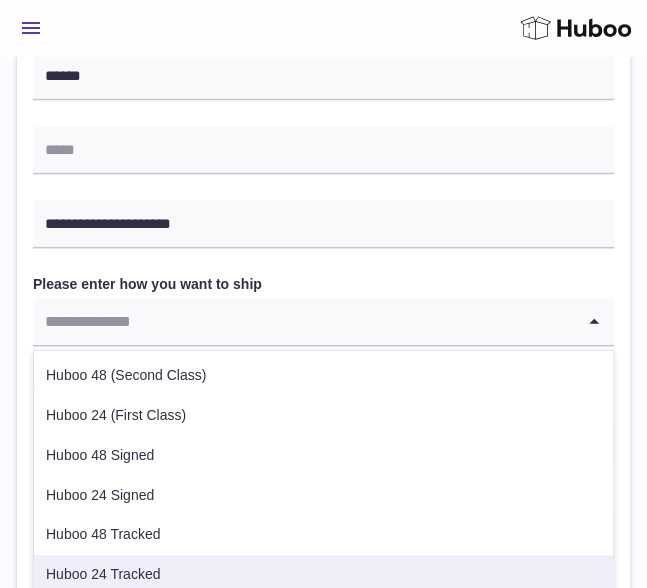 click on "Huboo 24 Tracked" at bounding box center (323, 575) 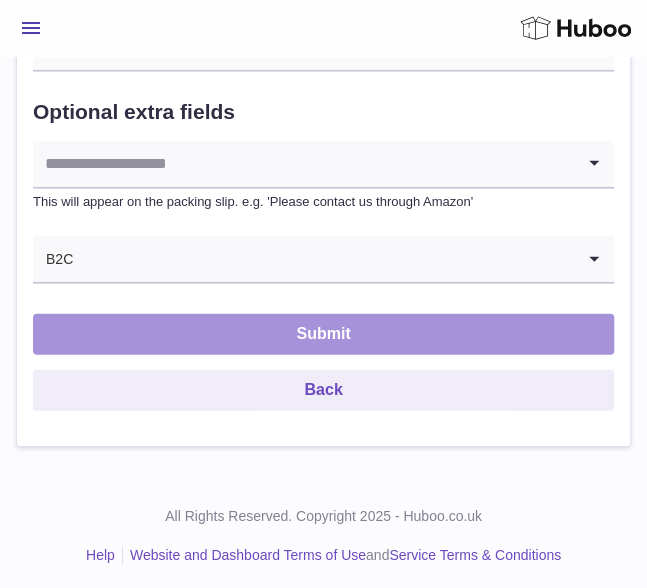 scroll, scrollTop: 1279, scrollLeft: 0, axis: vertical 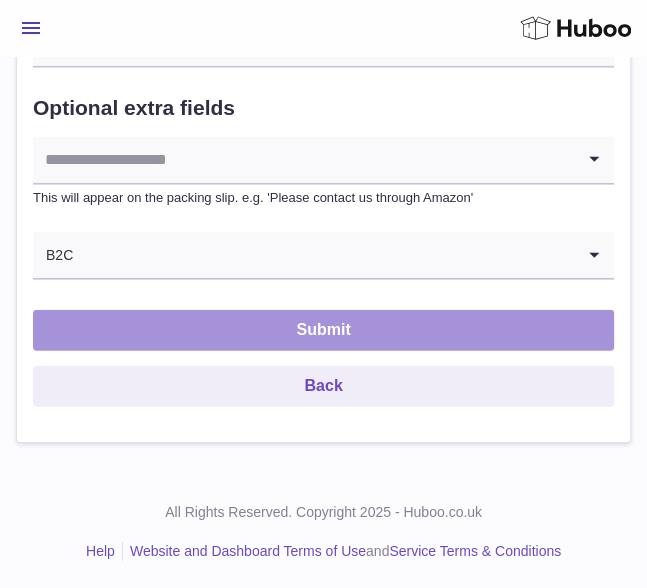 click on "Submit" at bounding box center [323, 330] 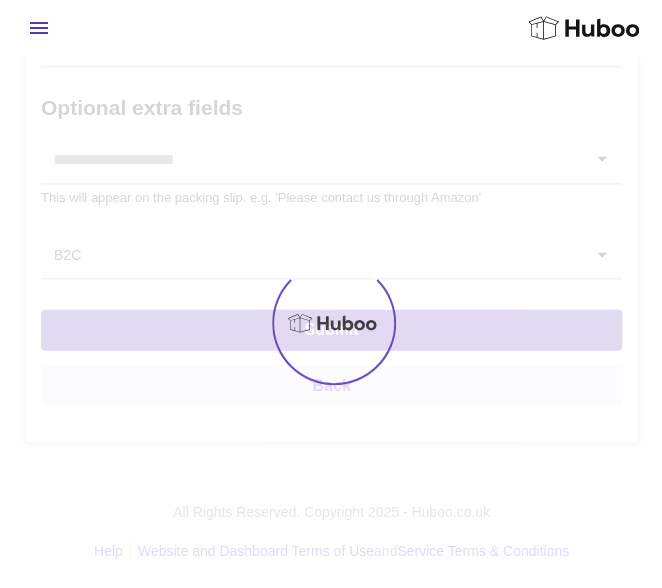 scroll, scrollTop: 0, scrollLeft: 0, axis: both 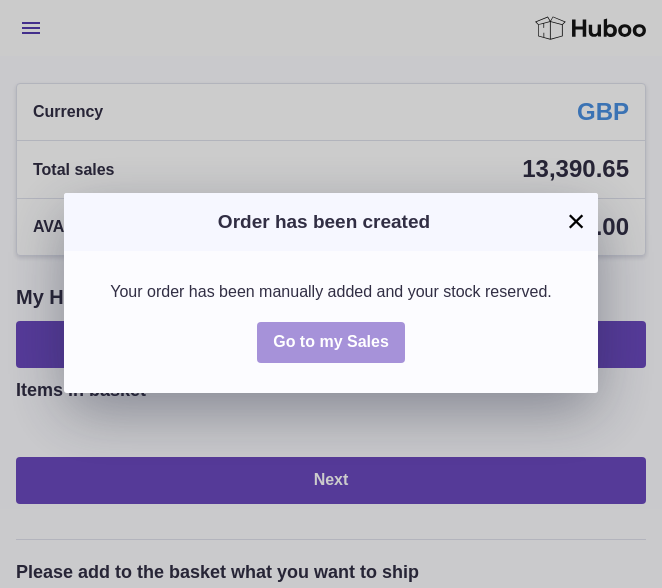 click on "Go to my Sales" at bounding box center (331, 341) 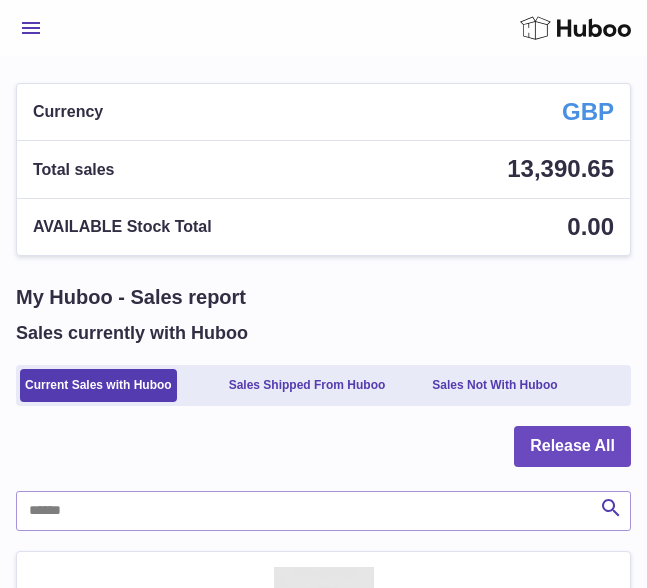 scroll, scrollTop: 0, scrollLeft: 0, axis: both 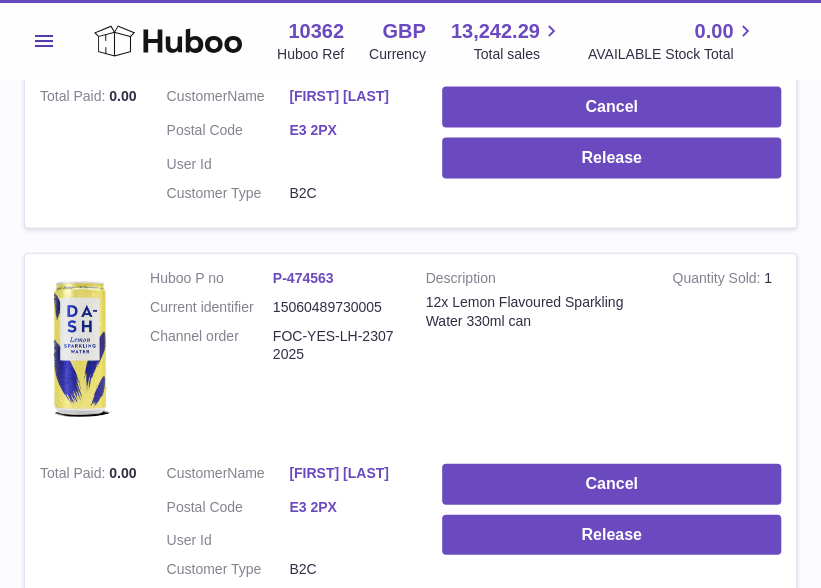 drag, startPoint x: 388, startPoint y: 303, endPoint x: 278, endPoint y: 361, distance: 124.35433 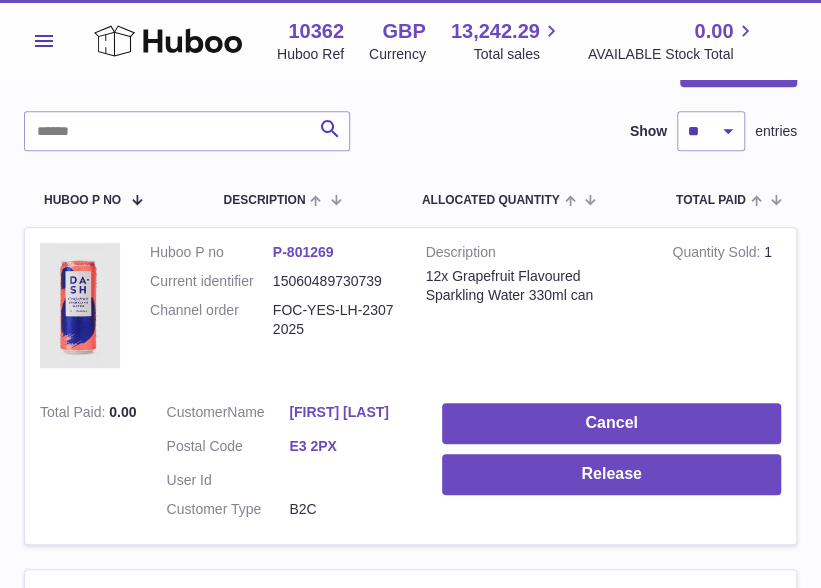 scroll, scrollTop: 200, scrollLeft: 0, axis: vertical 